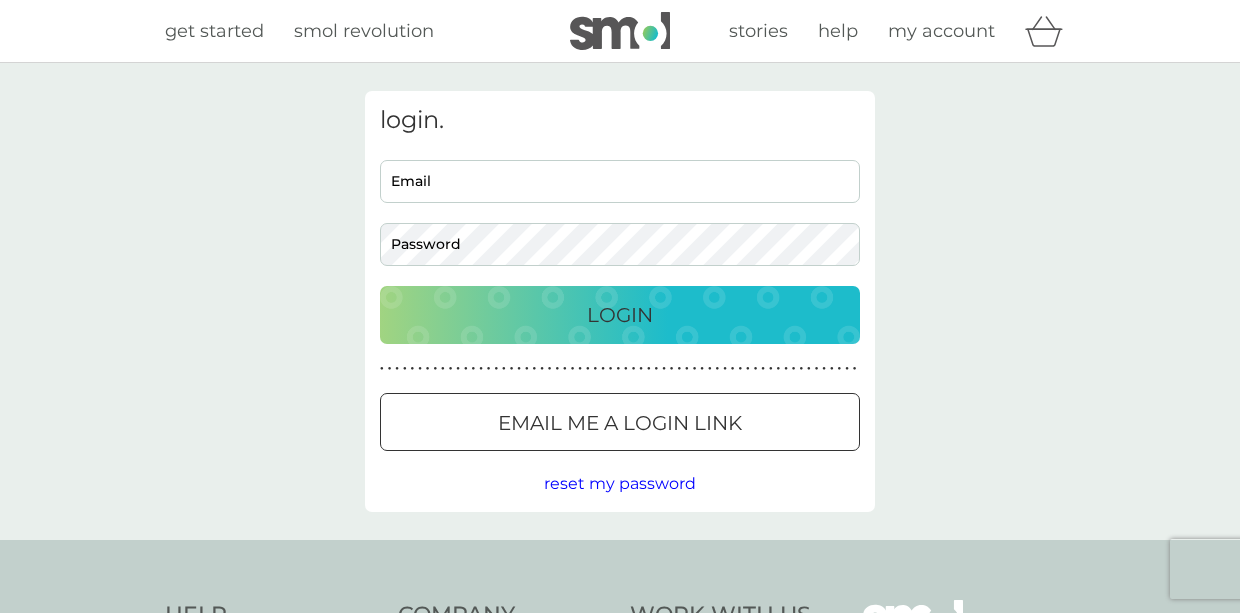 click on "login. Email Password Login ● ● ● ● ● ● ● ● ● ● ● ● ● ● ● ● ● ● ● ● ● ● ● ● ● ● ● ● ● ● ● ● ● ● ● ● ● ● ● ● ● ● ● ● ● ● ● ● ● ● ● ● ● ● ● ● ● ● ● ● ● ● ● ● ● ● ● ● ● ● Email me a login link reset my password" at bounding box center [620, 301] 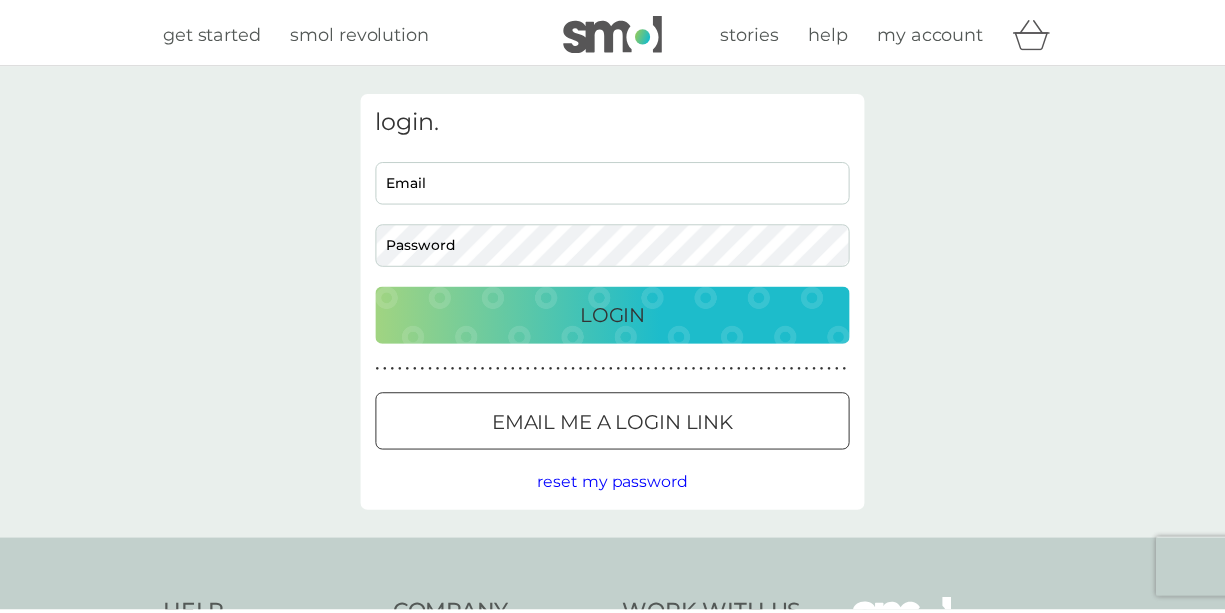 scroll, scrollTop: 0, scrollLeft: 0, axis: both 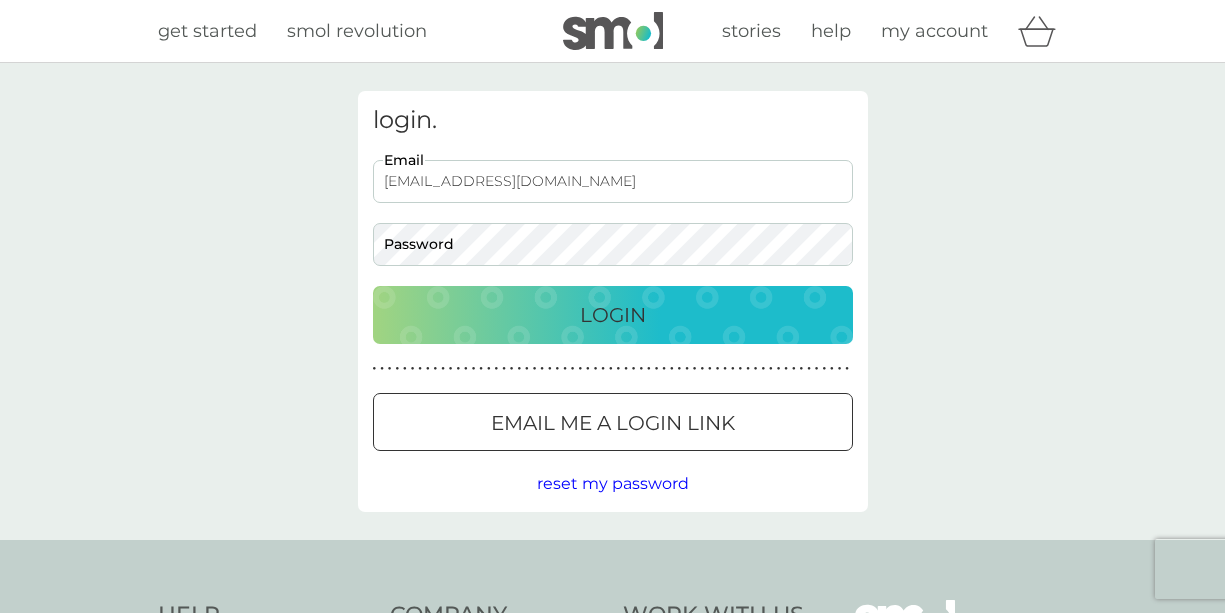 type on "[EMAIL_ADDRESS][DOMAIN_NAME]" 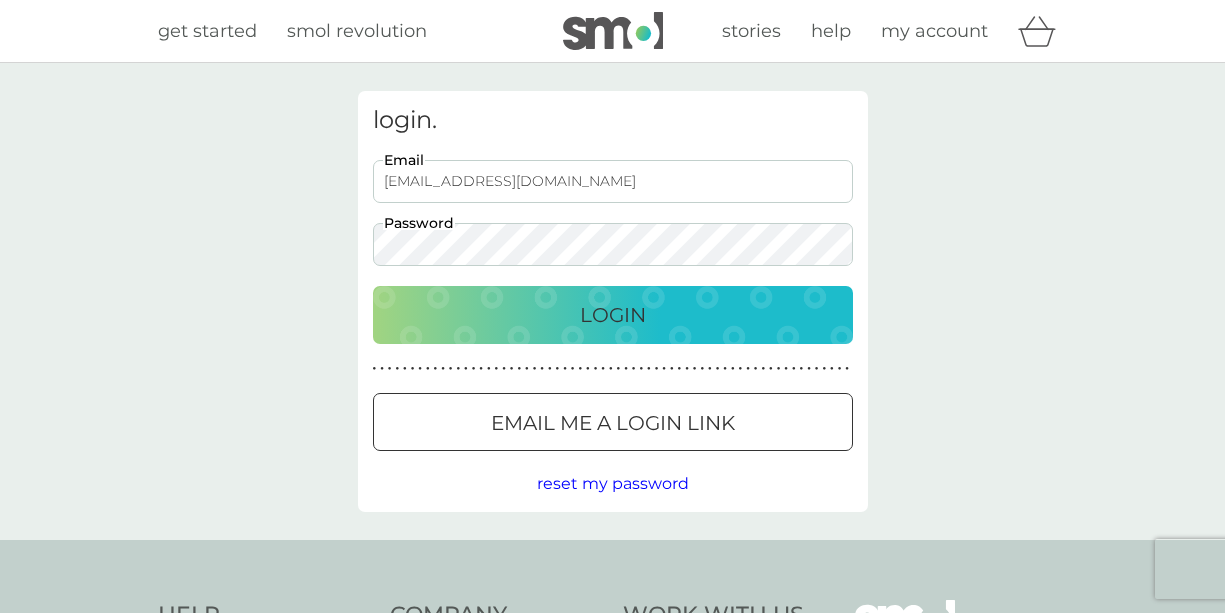 click on "login. [EMAIL_ADDRESS][DOMAIN_NAME] Email Password Login ● ● ● ● ● ● ● ● ● ● ● ● ● ● ● ● ● ● ● ● ● ● ● ● ● ● ● ● ● ● ● ● ● ● ● ● ● ● ● ● ● ● ● ● ● ● ● ● ● ● ● ● ● ● ● ● ● ● ● ● ● ● ● ● ● ● ● ● ● ● Email me a login link reset my password" at bounding box center (613, 301) 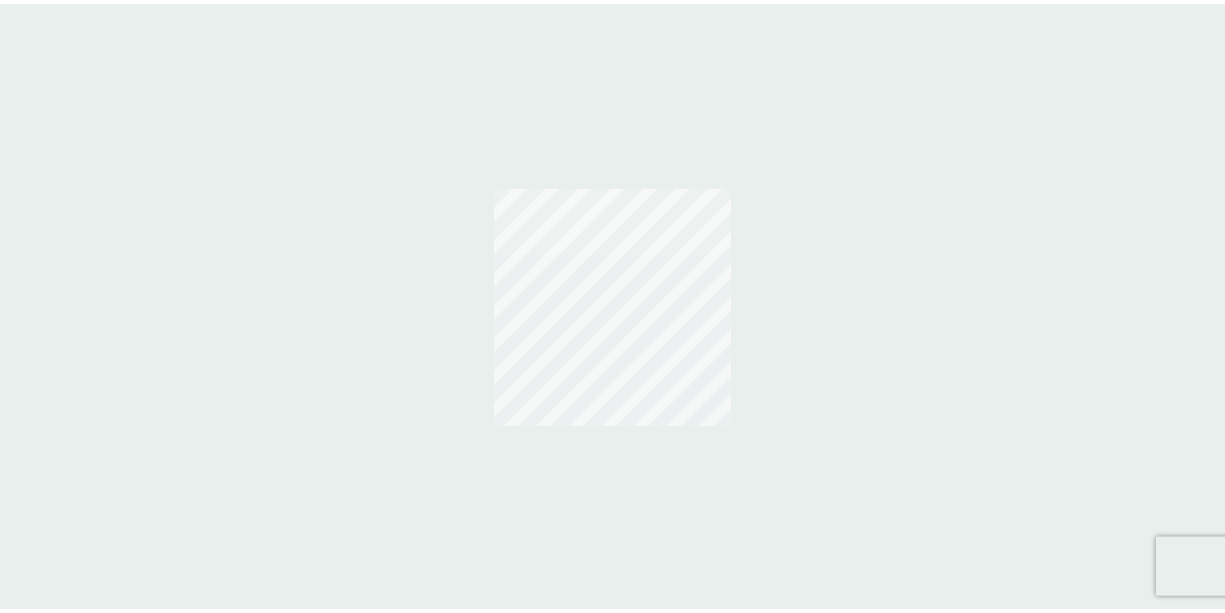 scroll, scrollTop: 0, scrollLeft: 0, axis: both 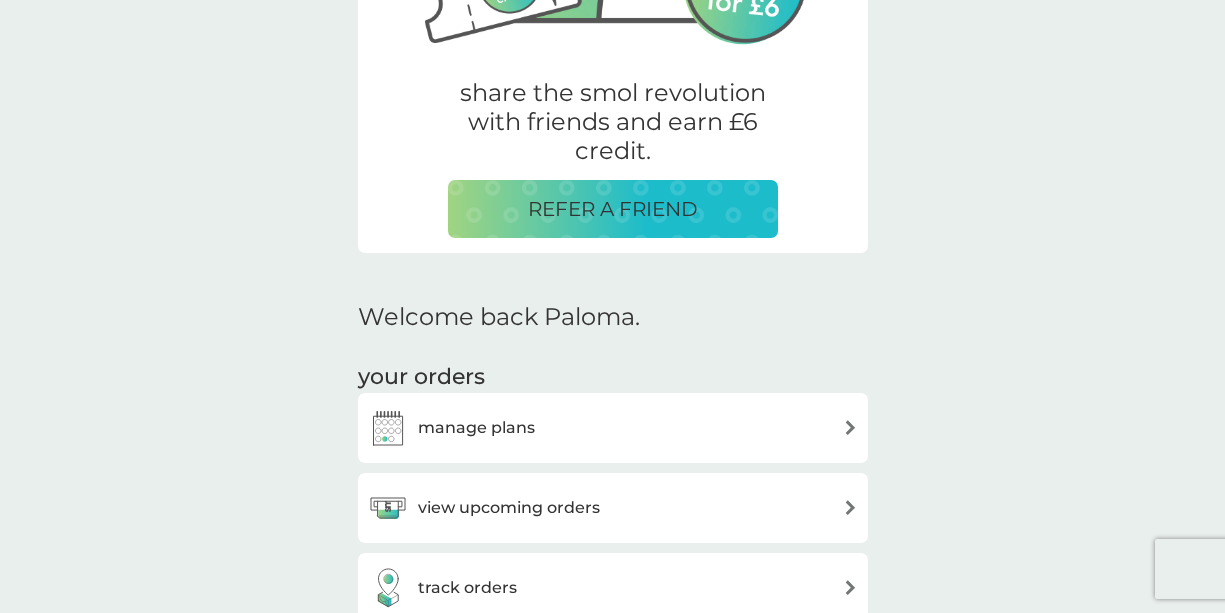 click on "manage plans" at bounding box center [613, 428] 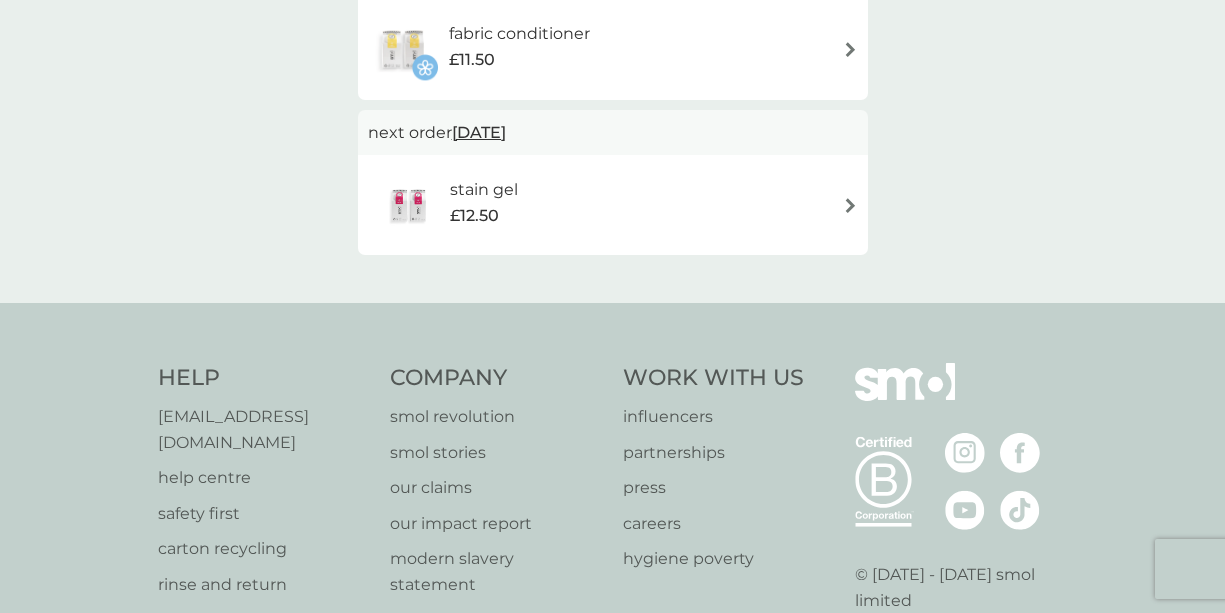 scroll, scrollTop: 0, scrollLeft: 0, axis: both 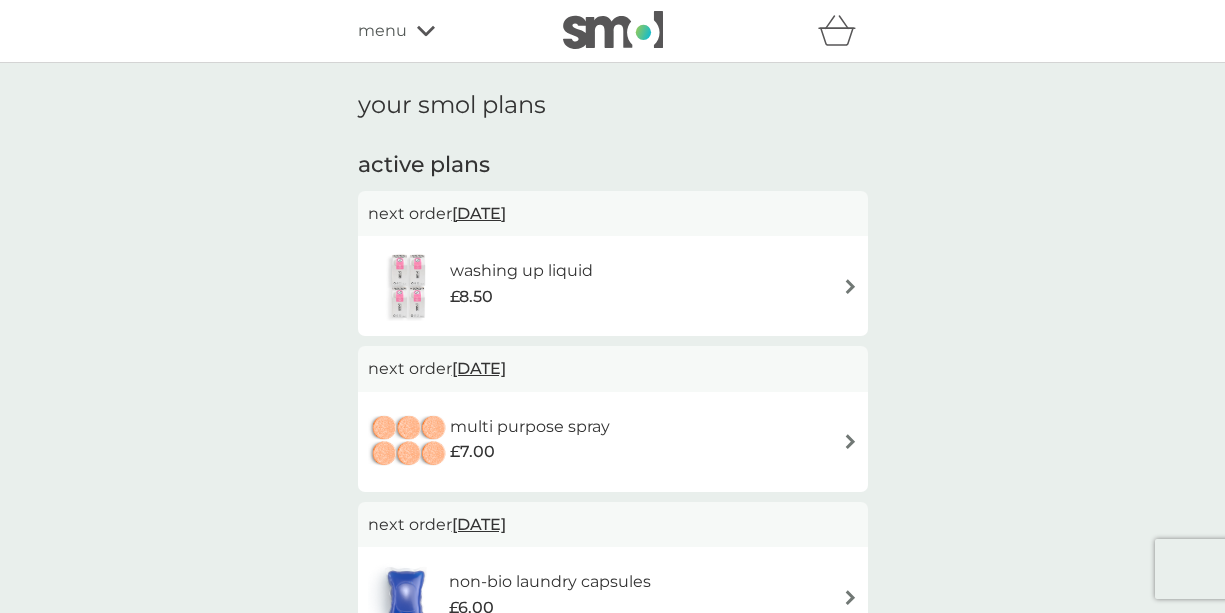 click on "washing up liquid £8.50" at bounding box center (613, 286) 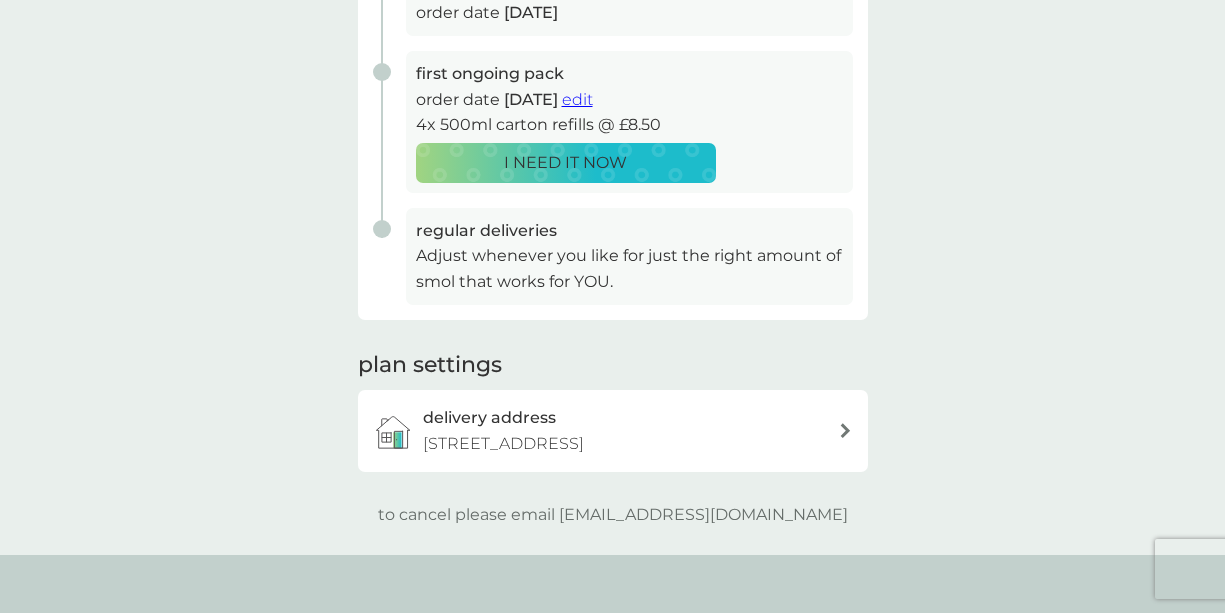 scroll, scrollTop: 372, scrollLeft: 0, axis: vertical 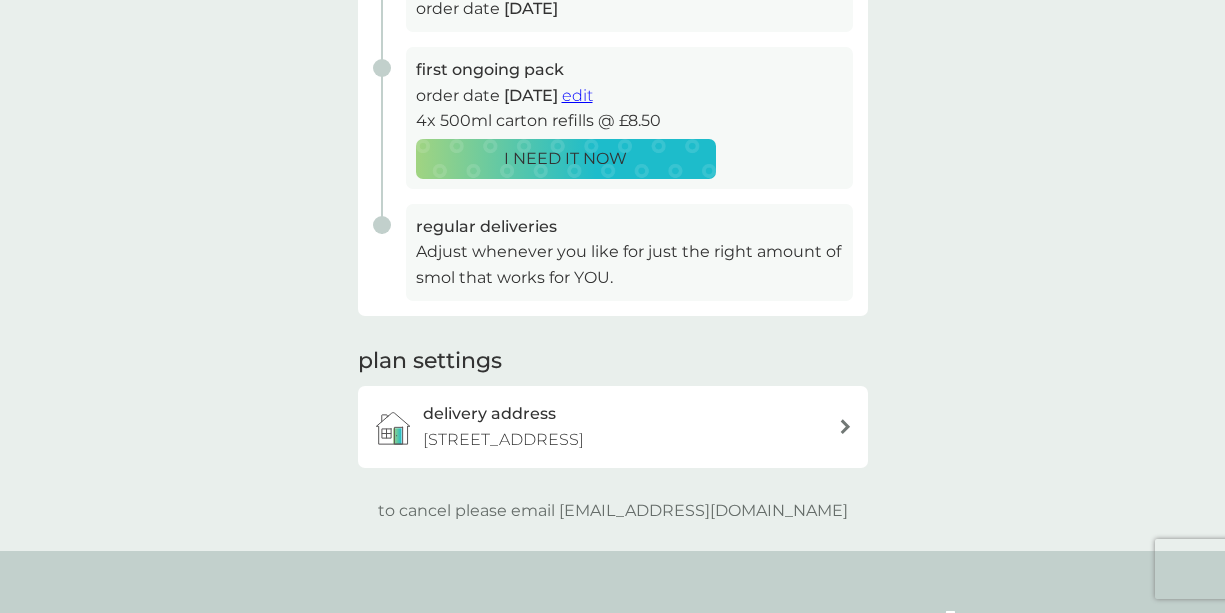 click on "delivery address 44 Greenkeepers Road, Great Denham,  Bedford, MK40 4GJ" at bounding box center [623, 426] 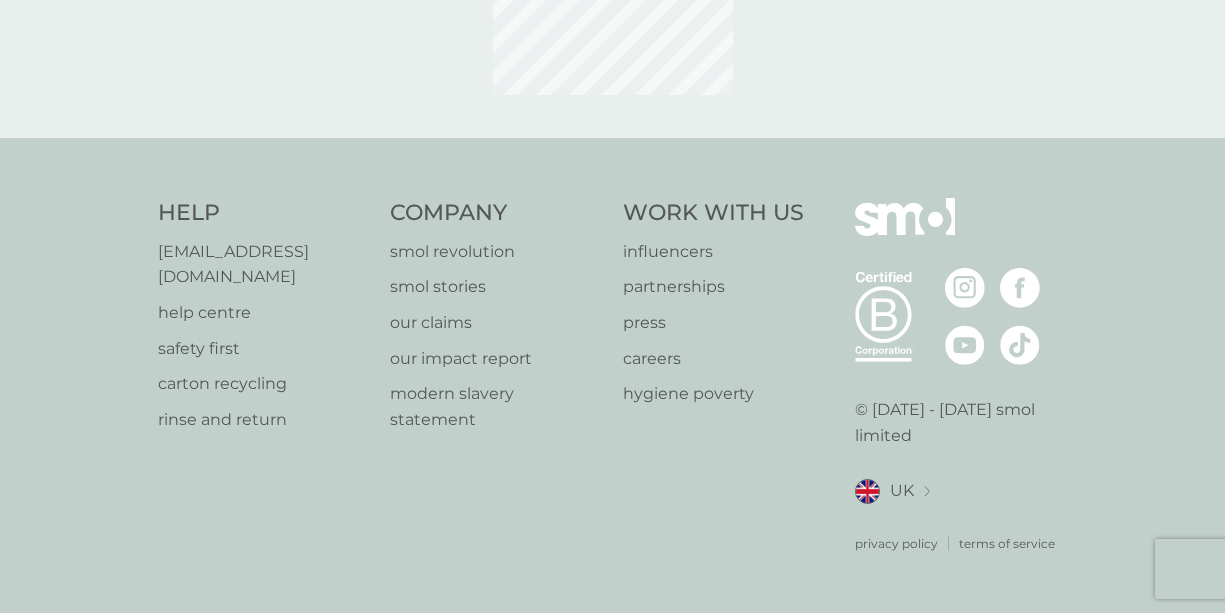 scroll, scrollTop: 0, scrollLeft: 0, axis: both 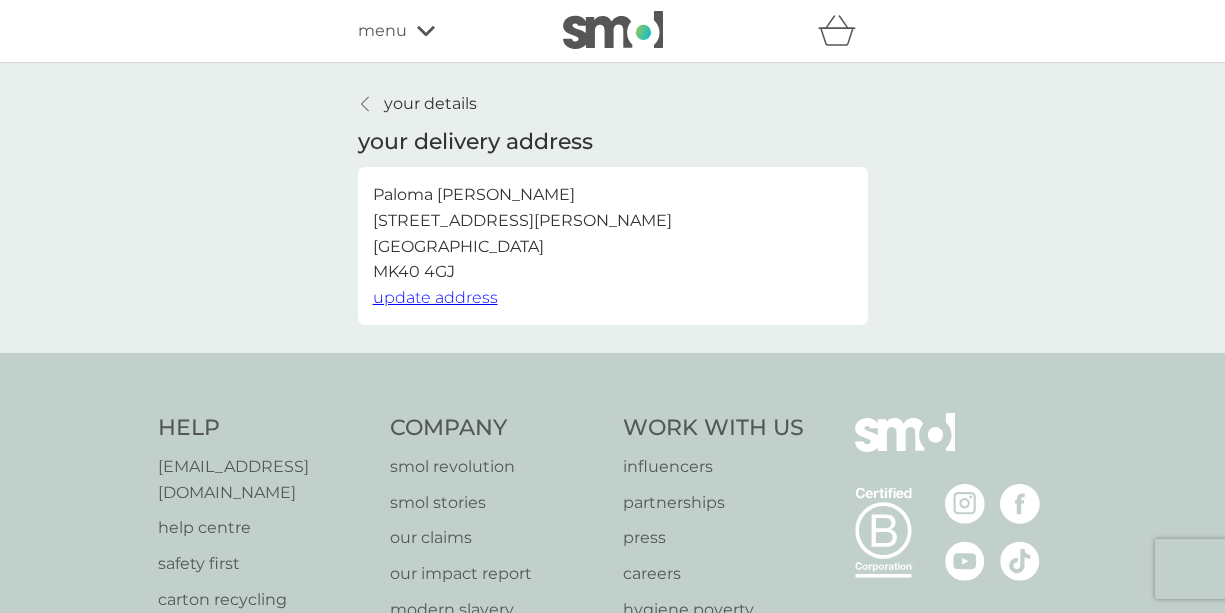 click 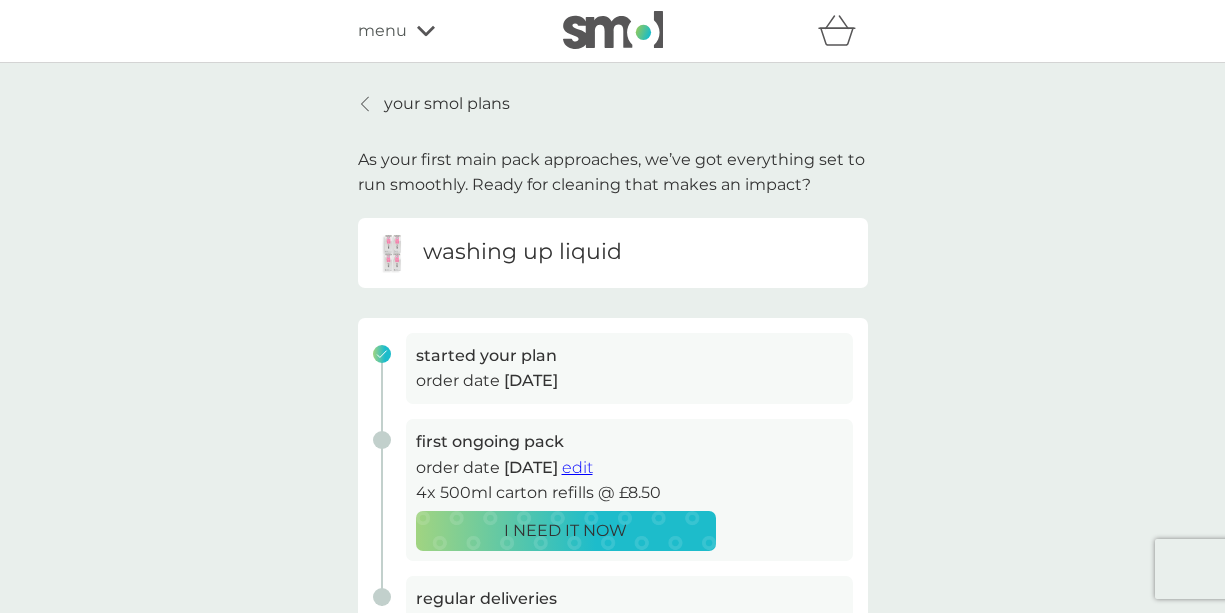 scroll, scrollTop: 372, scrollLeft: 0, axis: vertical 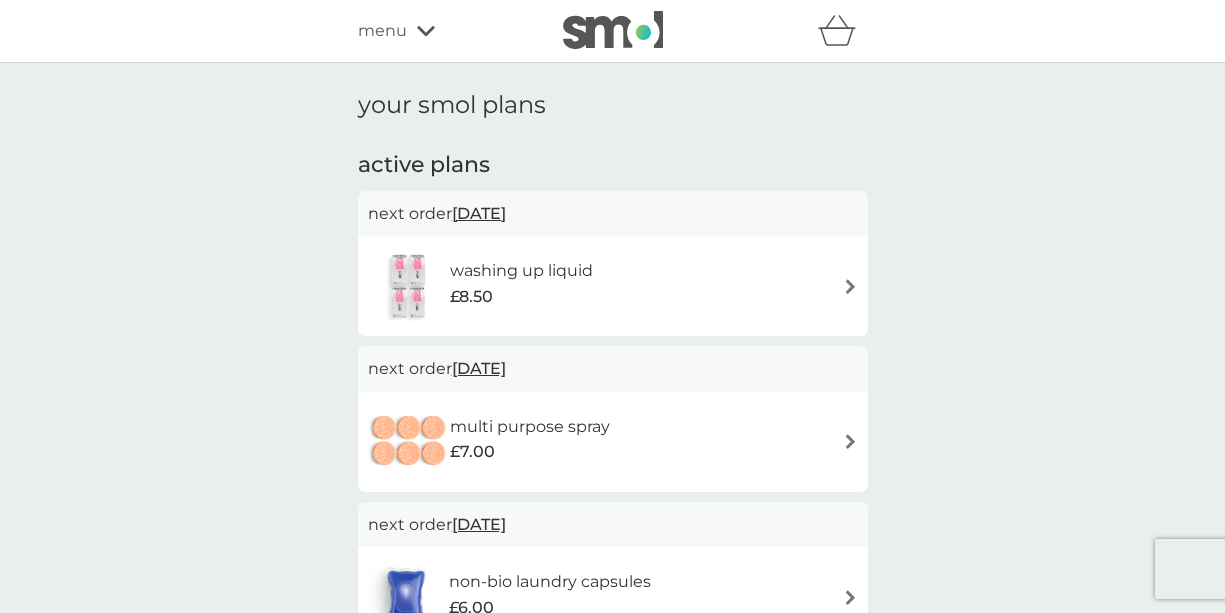 click on "24 Jul 2025" at bounding box center [479, 213] 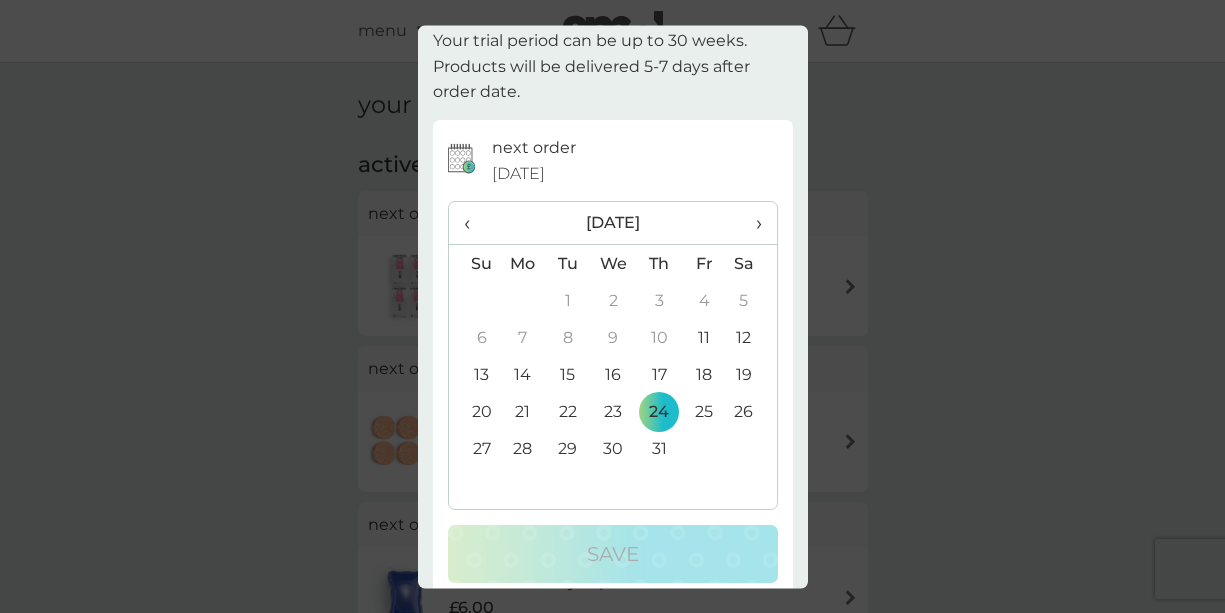 scroll, scrollTop: 78, scrollLeft: 0, axis: vertical 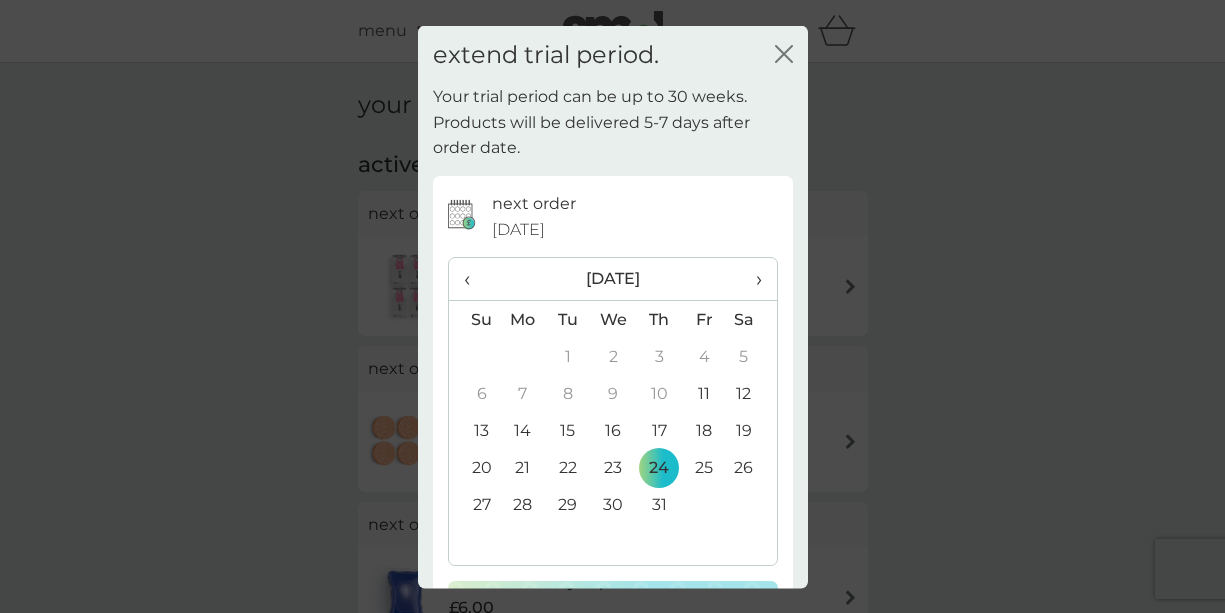 click on "next order" at bounding box center [534, 204] 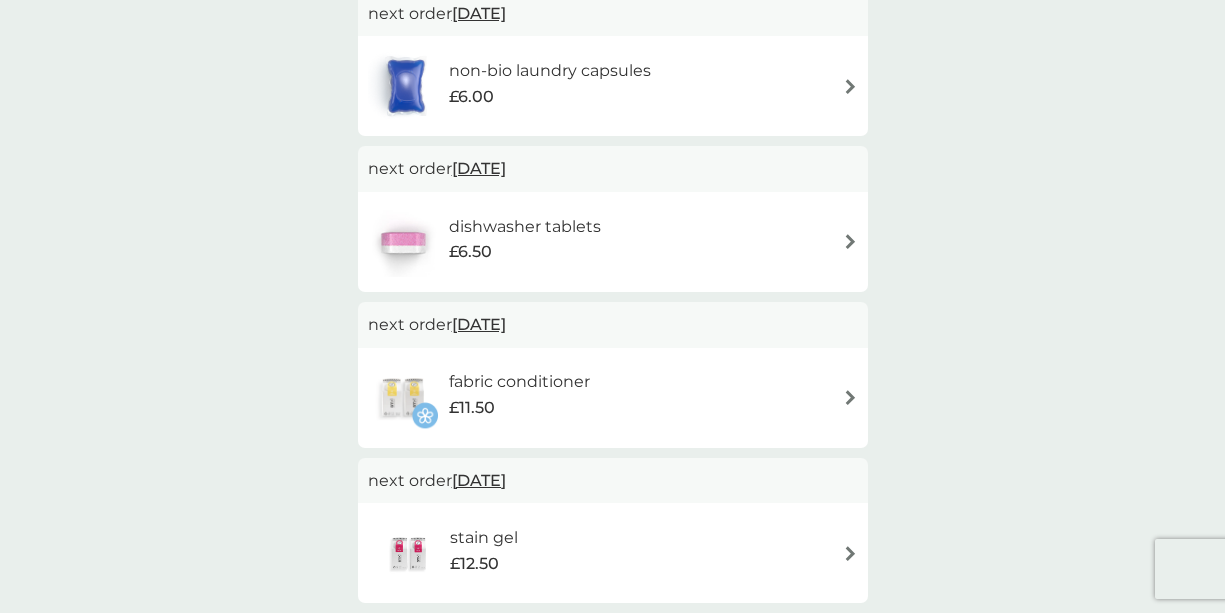 scroll, scrollTop: 0, scrollLeft: 0, axis: both 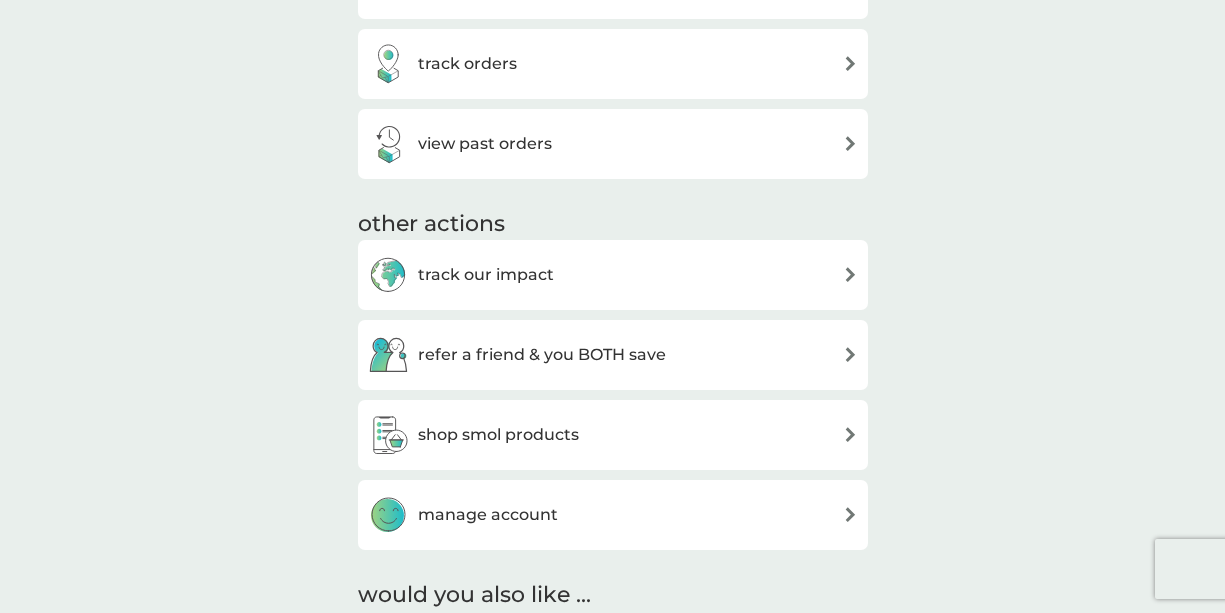 click on "manage account" at bounding box center [613, 515] 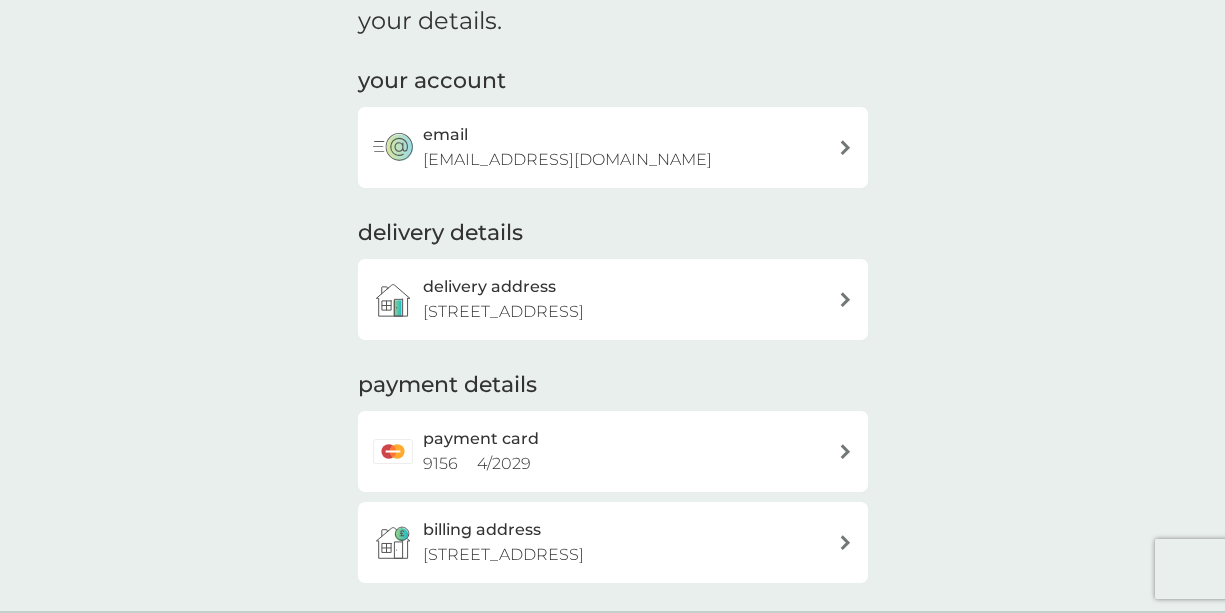 scroll, scrollTop: 0, scrollLeft: 0, axis: both 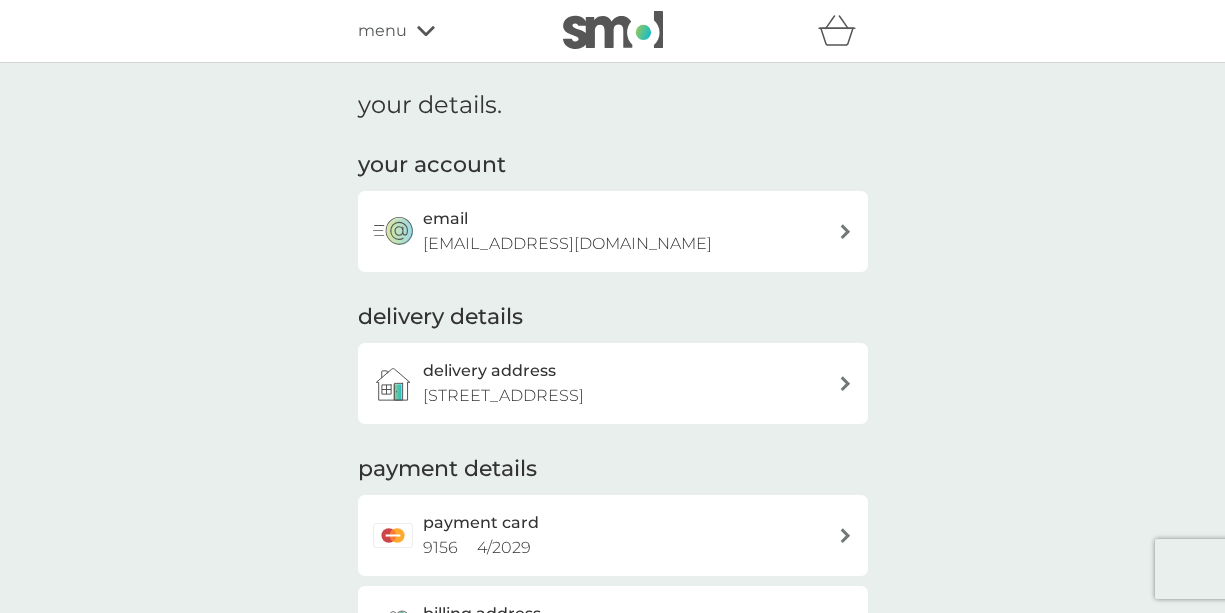 click on "menu" at bounding box center [443, 31] 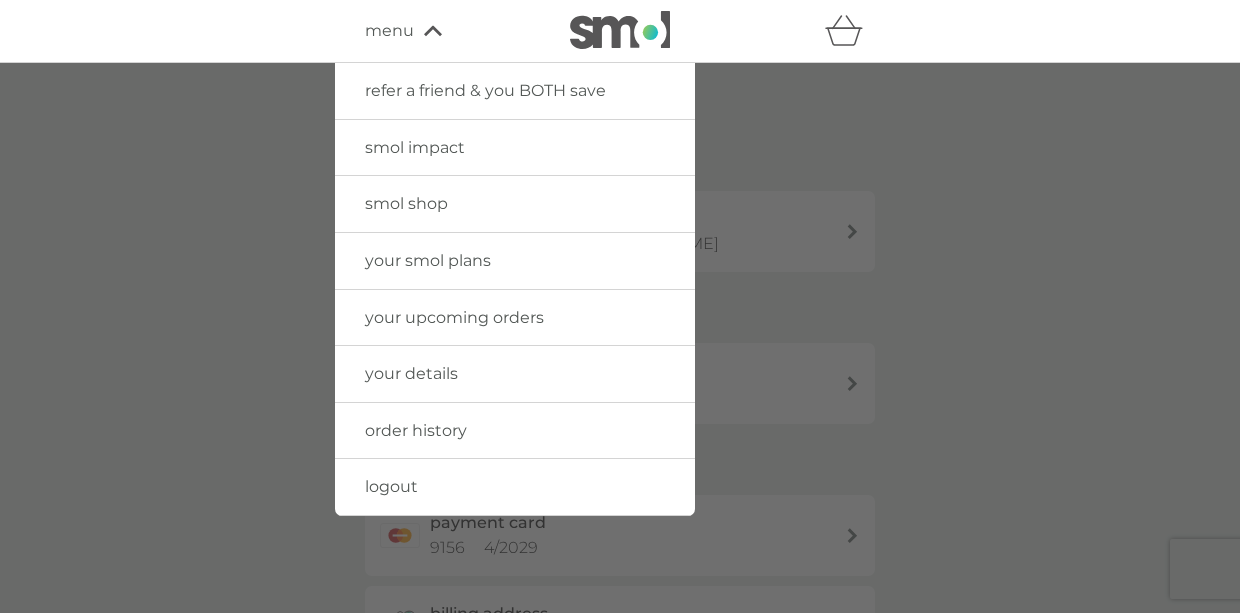click on "your smol plans" at bounding box center [428, 260] 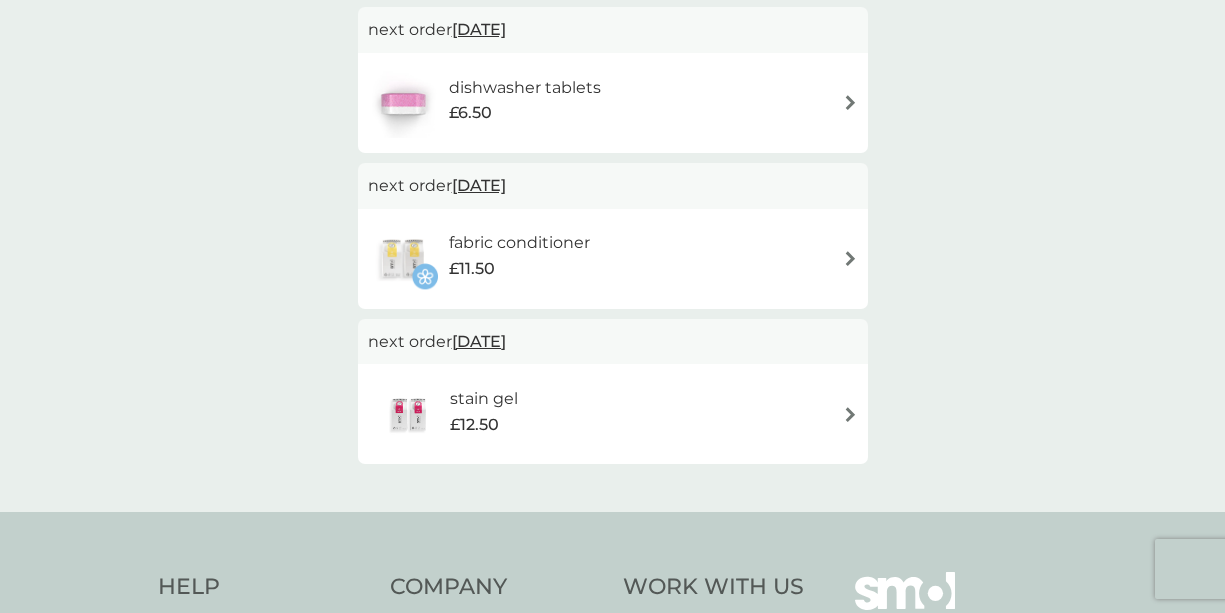 scroll, scrollTop: 30, scrollLeft: 0, axis: vertical 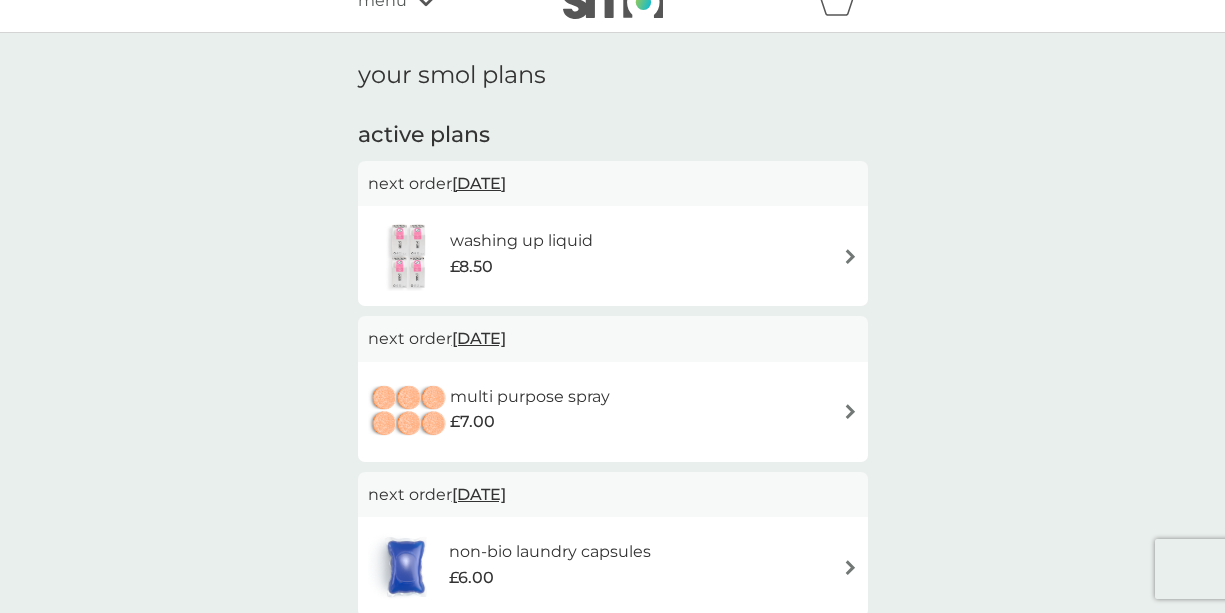 click on "24 Jul 2025" at bounding box center [479, 183] 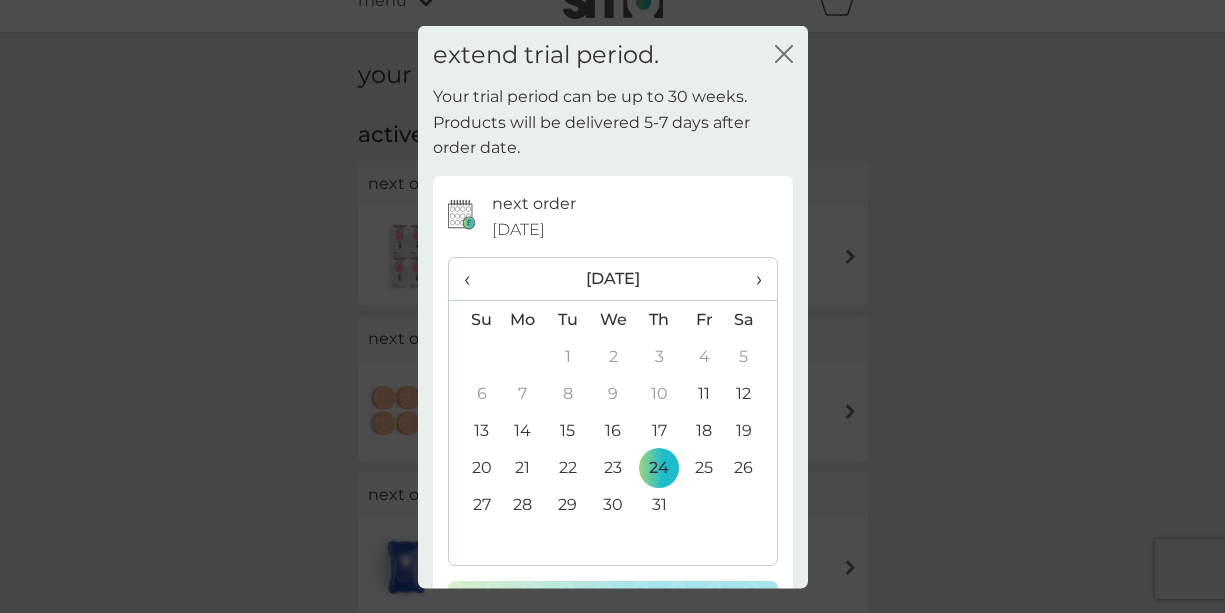 scroll, scrollTop: 4, scrollLeft: 0, axis: vertical 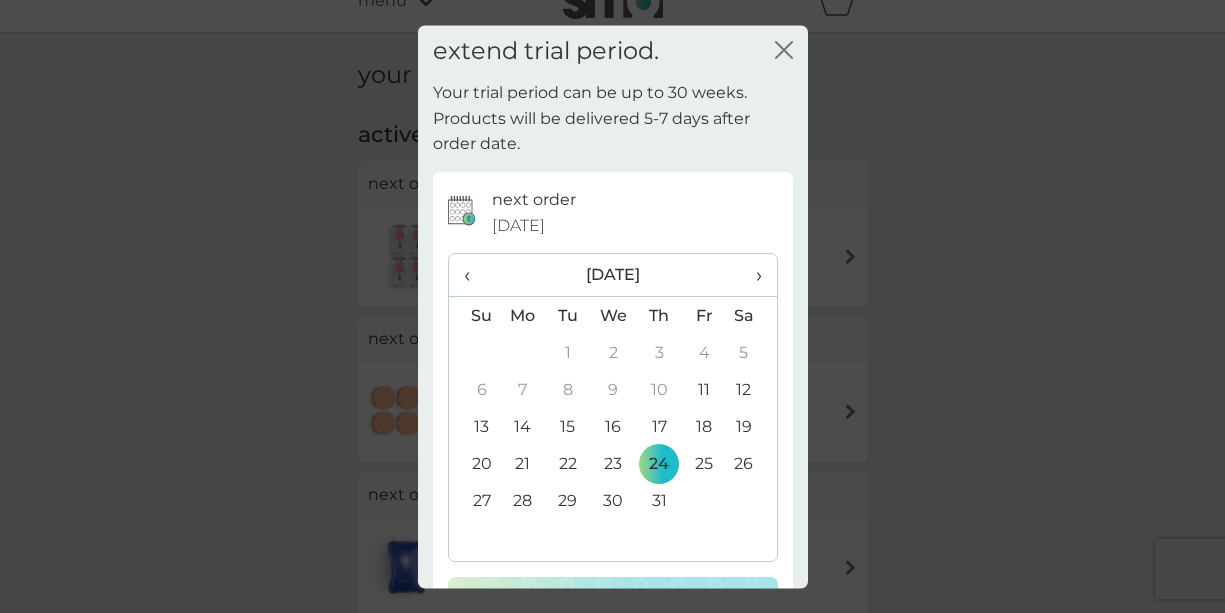 click on "close" 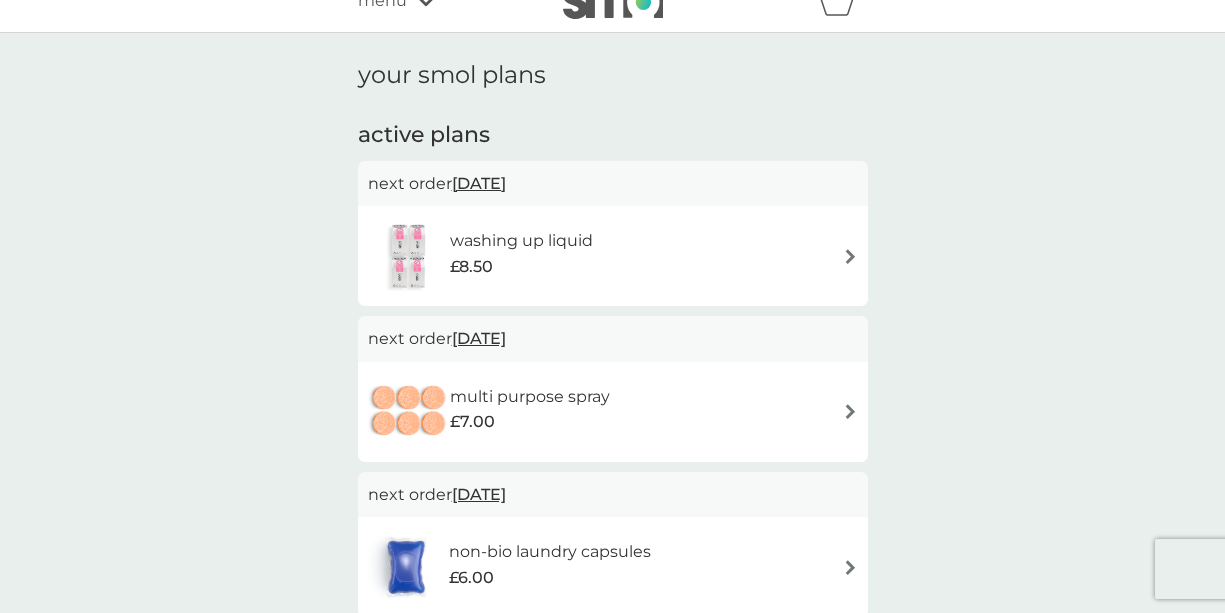 scroll, scrollTop: 34, scrollLeft: 0, axis: vertical 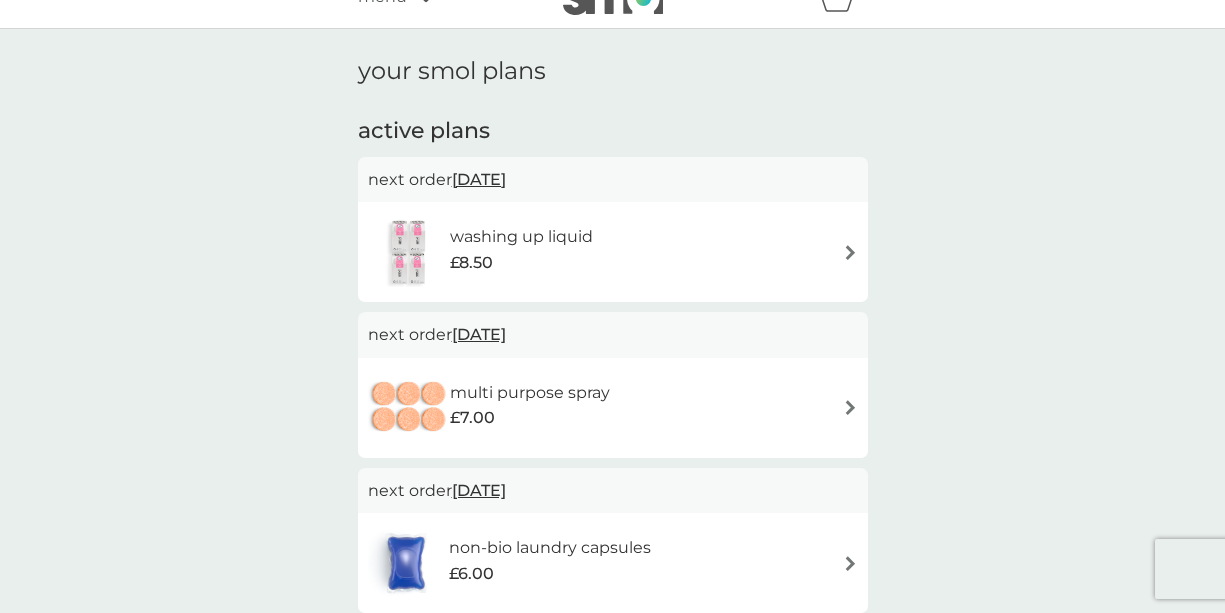 click on "washing up liquid £8.50" at bounding box center [613, 252] 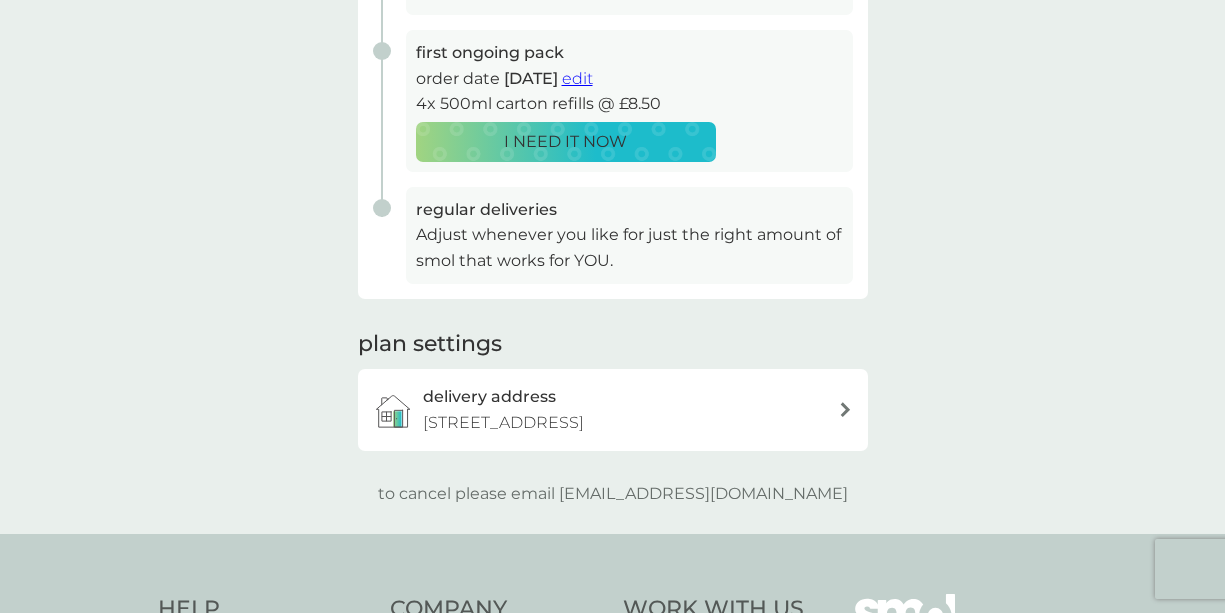 scroll, scrollTop: 0, scrollLeft: 0, axis: both 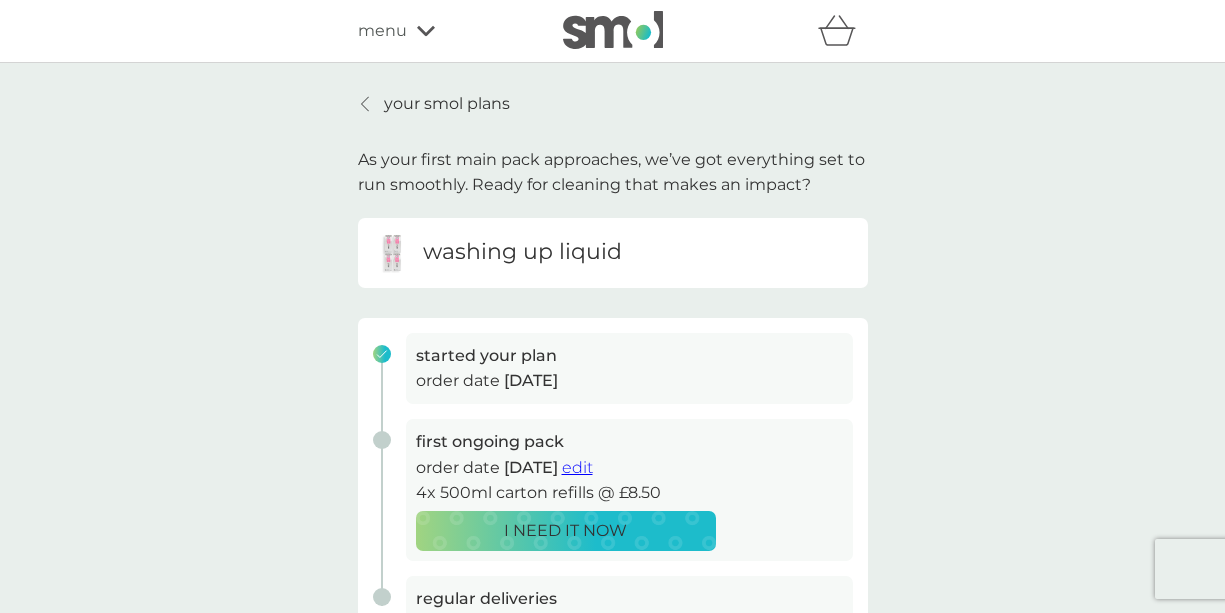 click on "menu" at bounding box center [443, 31] 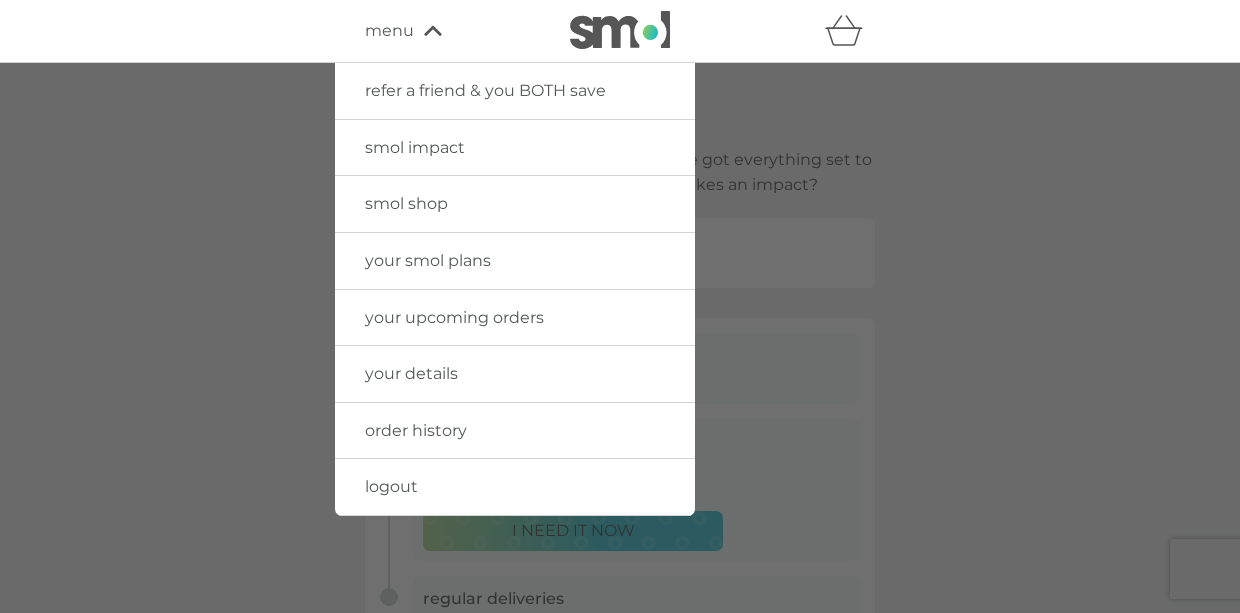 click on "your upcoming orders" at bounding box center (454, 317) 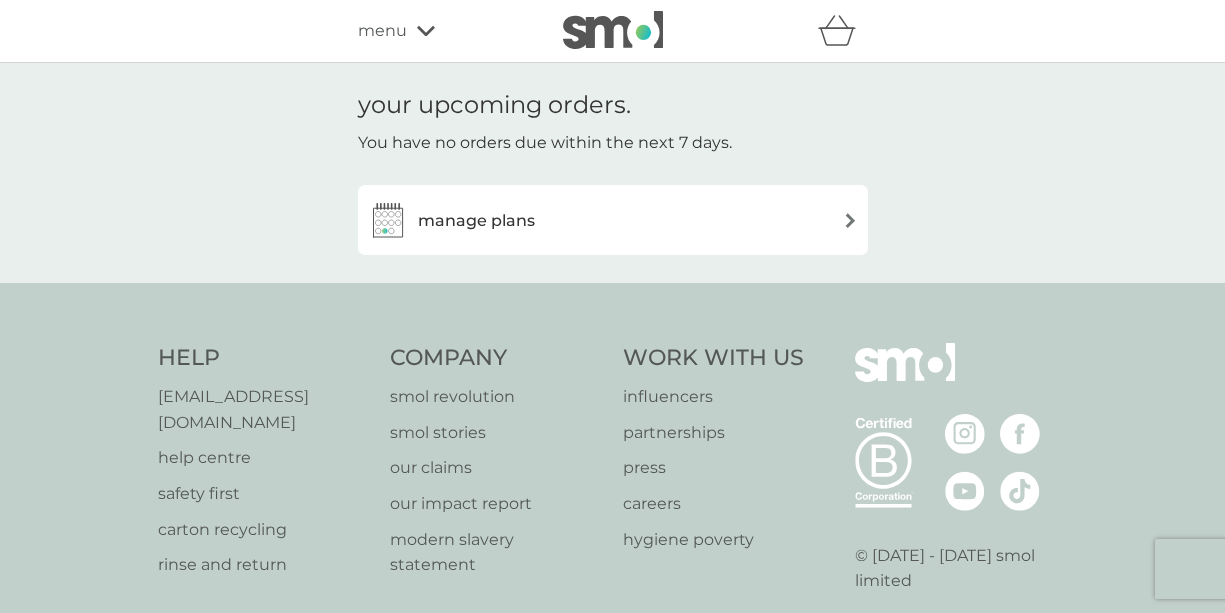 click on "manage plans" at bounding box center (613, 220) 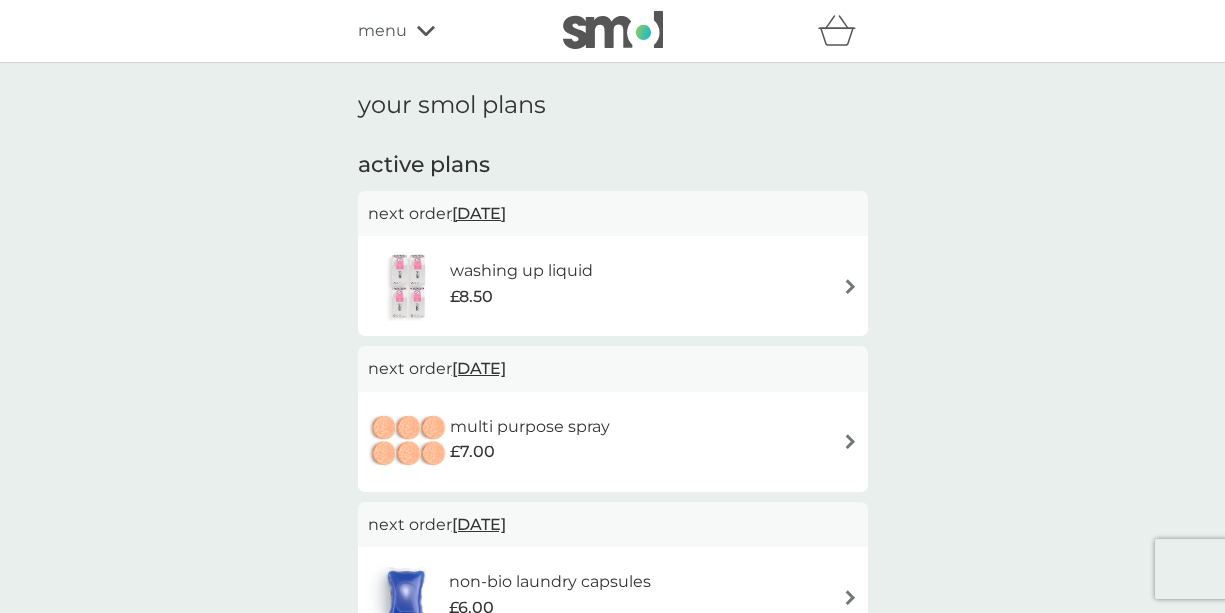 click 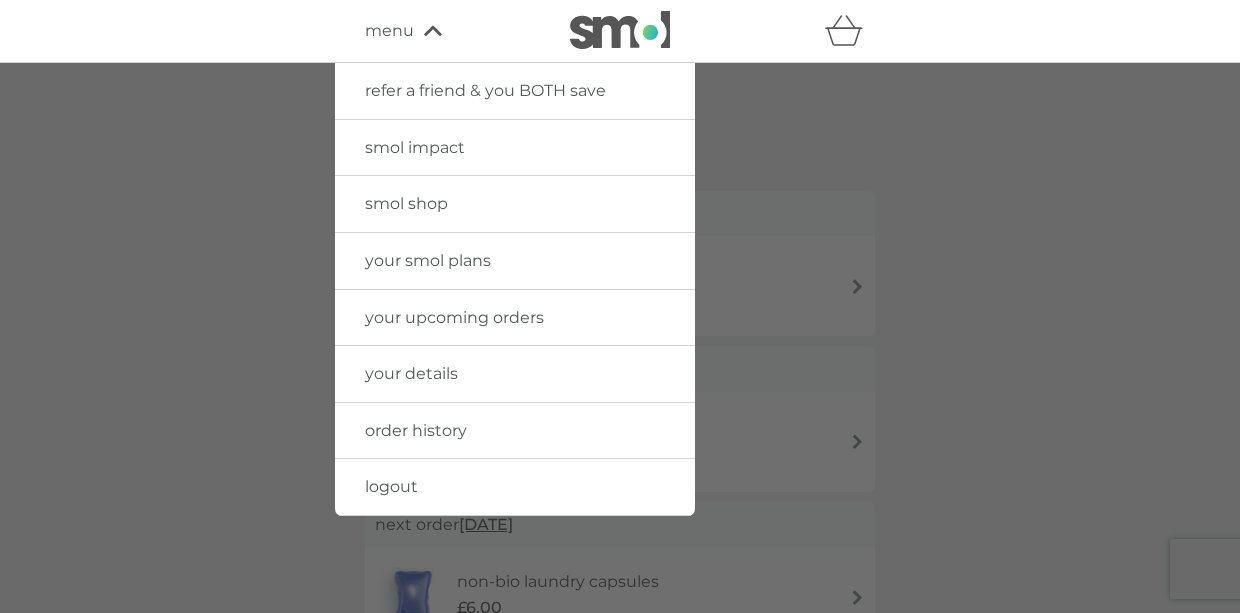 click on "order history" at bounding box center (416, 430) 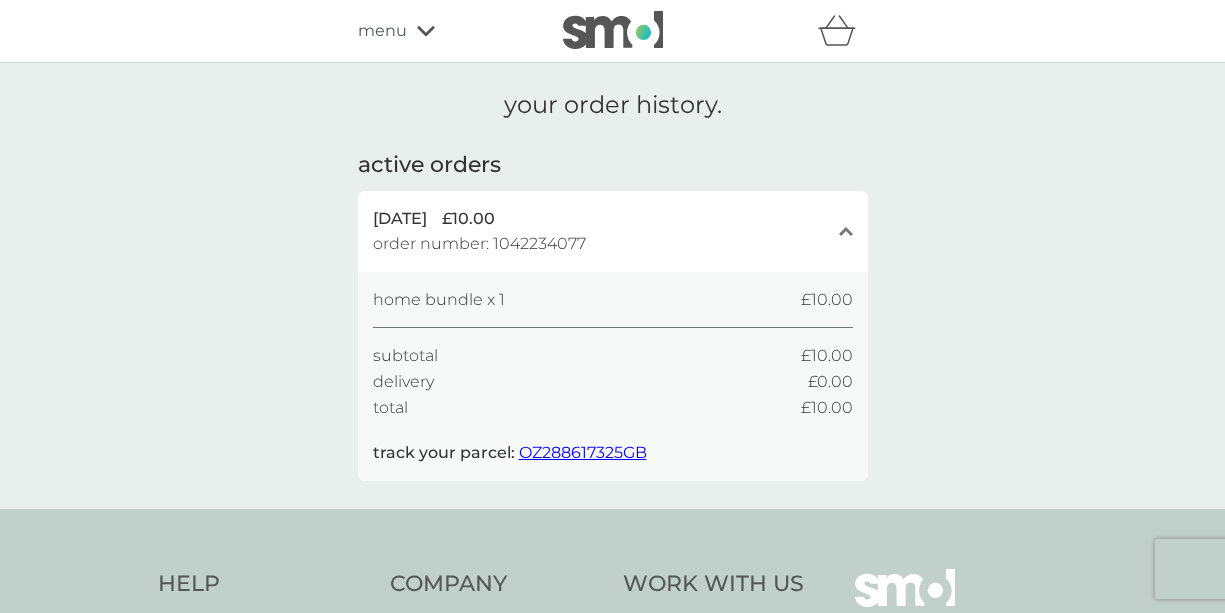 click on "menu" at bounding box center [443, 31] 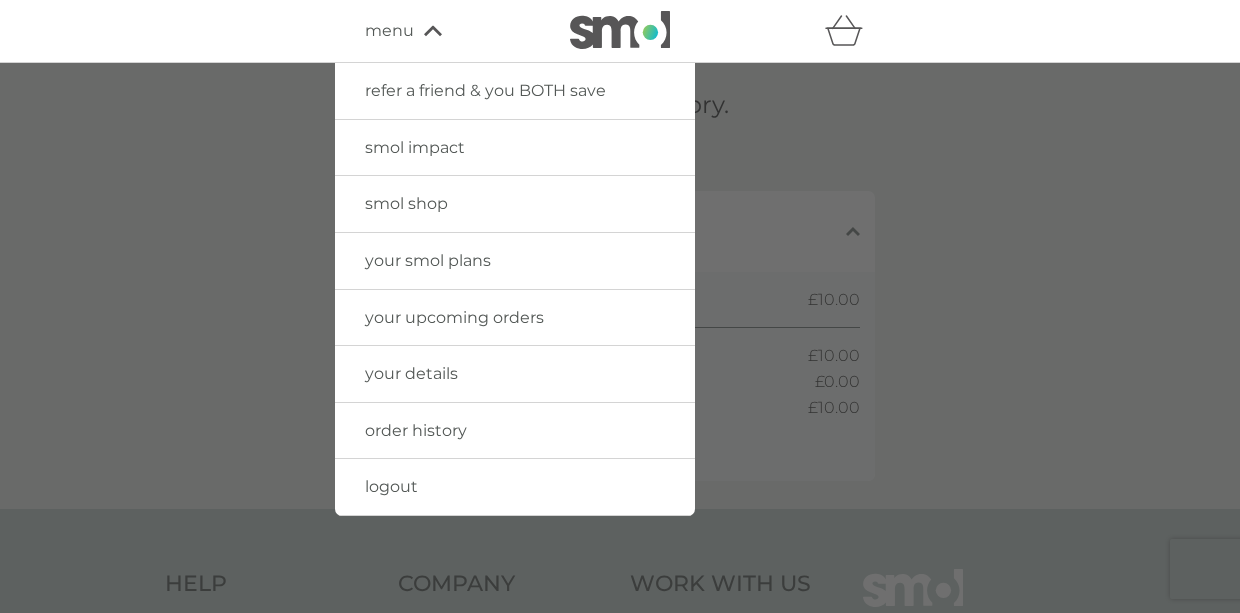 click on "your smol plans" at bounding box center [428, 260] 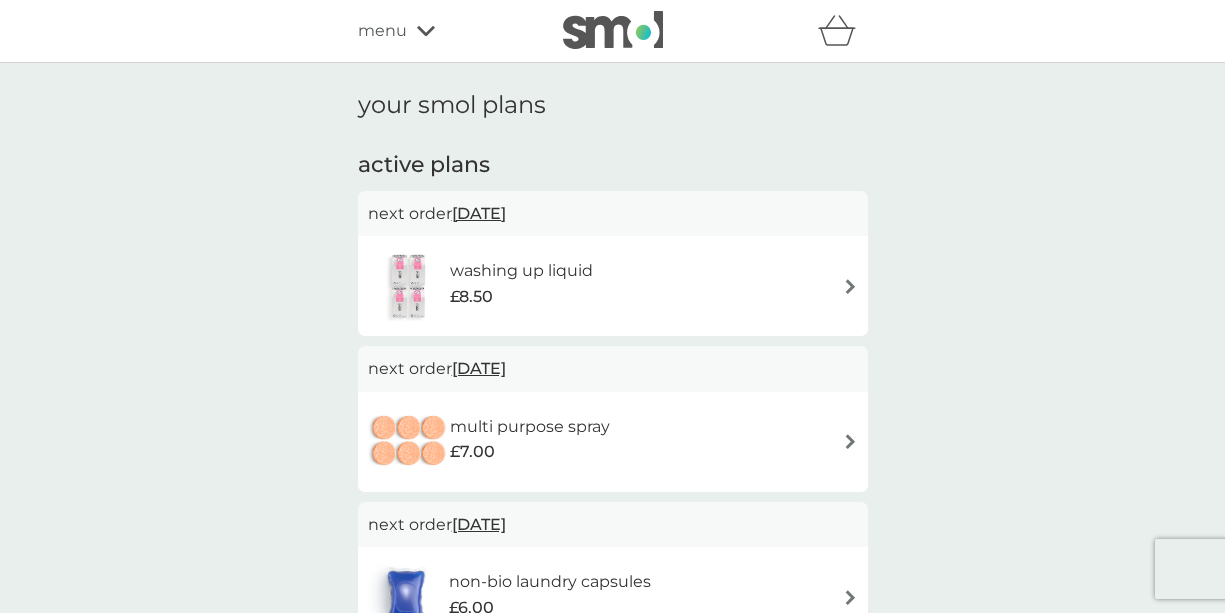 click on "menu" at bounding box center [382, 31] 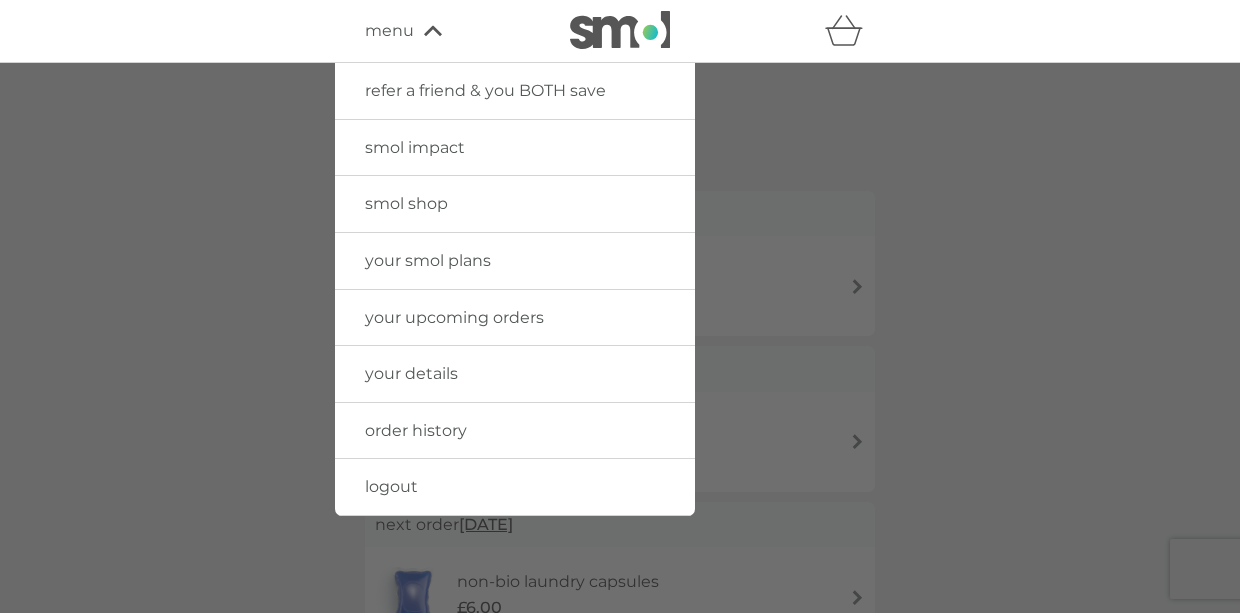click on "your smol plans" at bounding box center (428, 260) 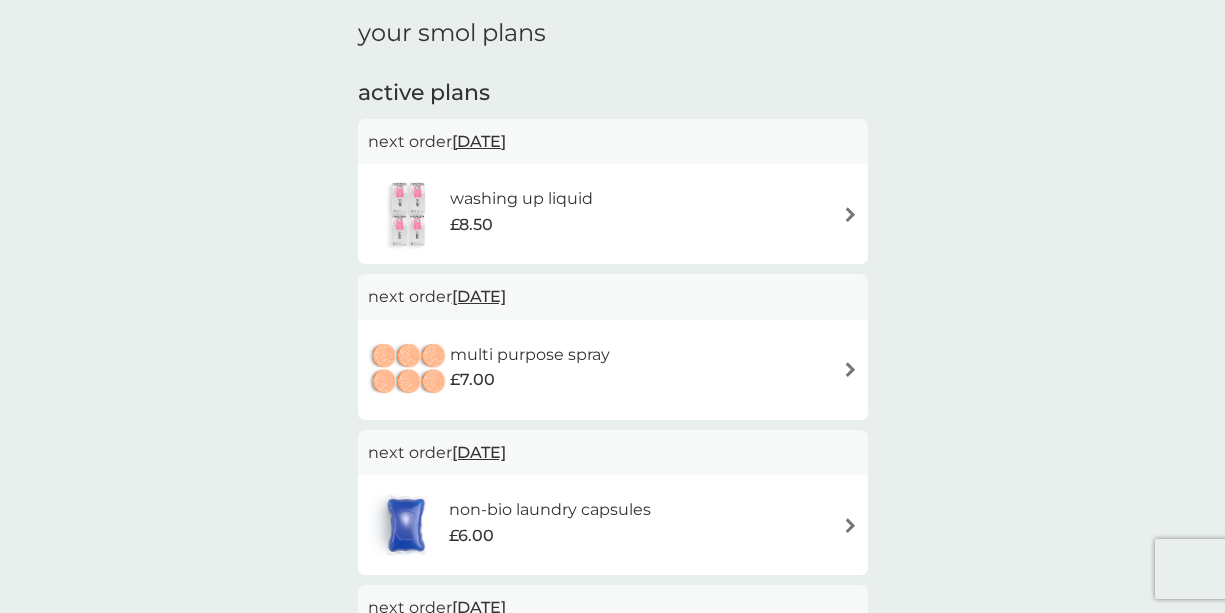 scroll, scrollTop: 76, scrollLeft: 0, axis: vertical 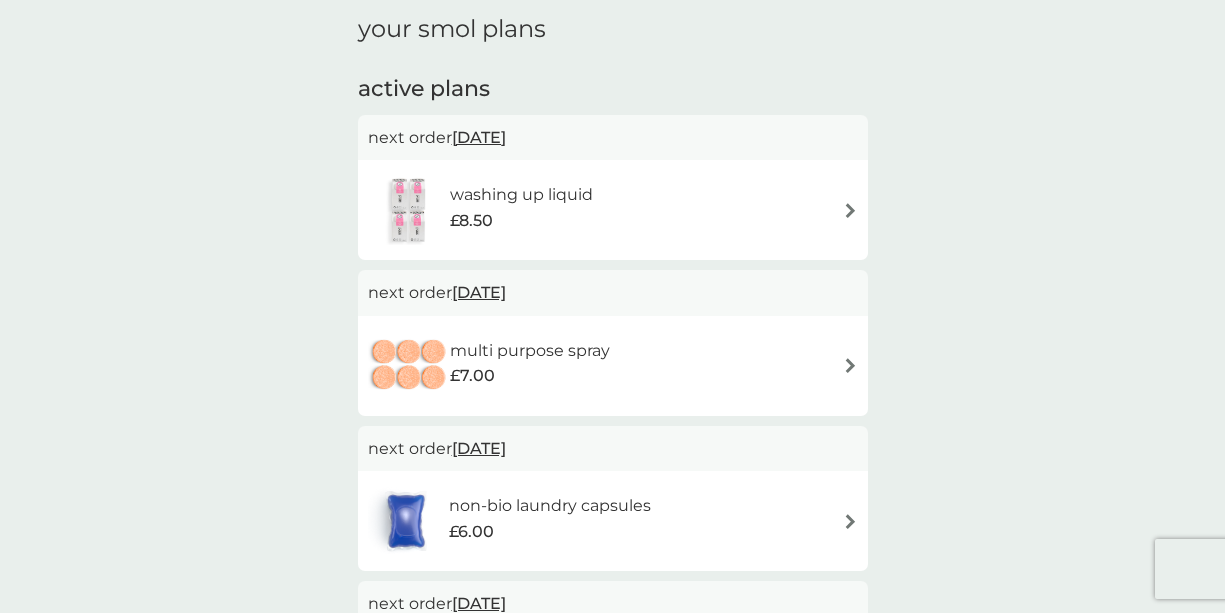 click on "washing up liquid £8.50" at bounding box center [613, 210] 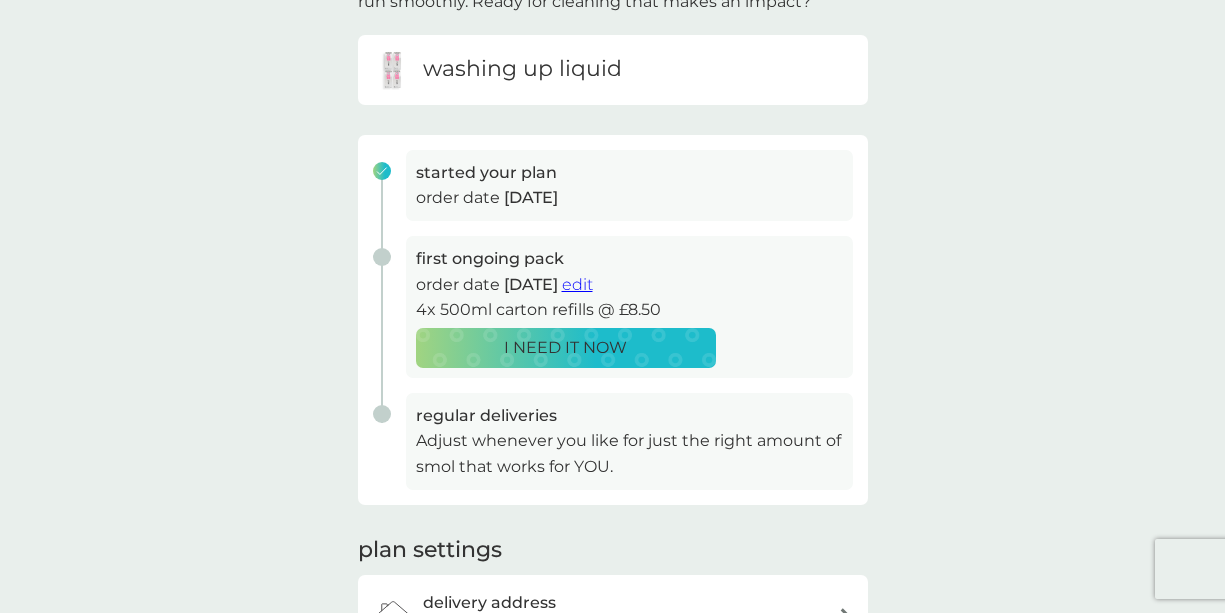 scroll, scrollTop: 192, scrollLeft: 0, axis: vertical 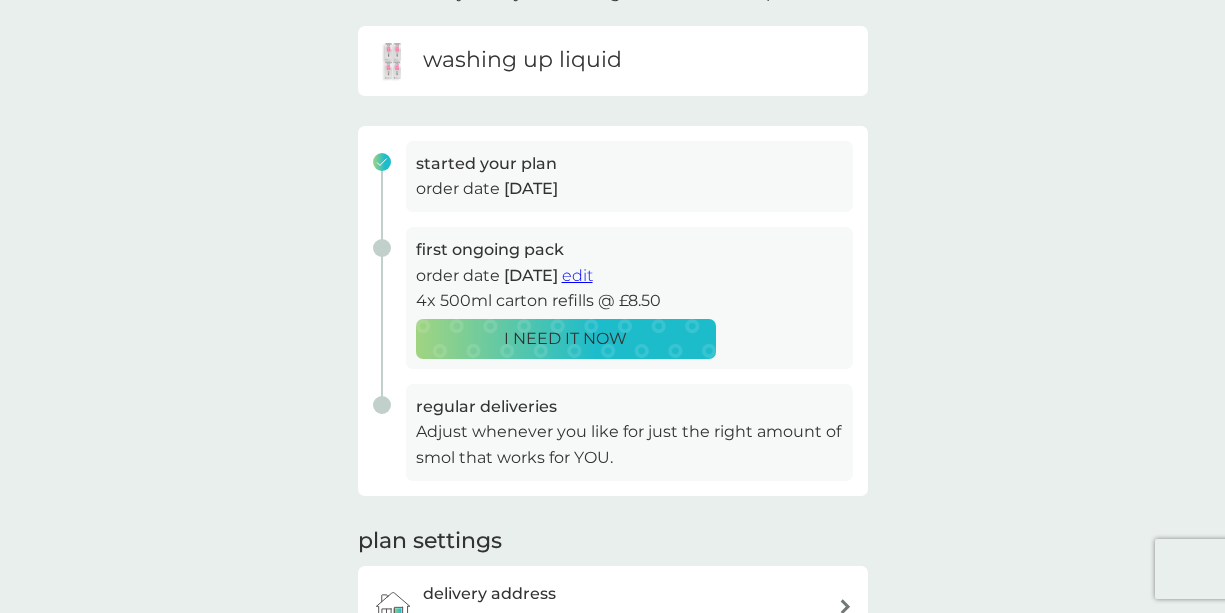 click on "edit" at bounding box center [577, 275] 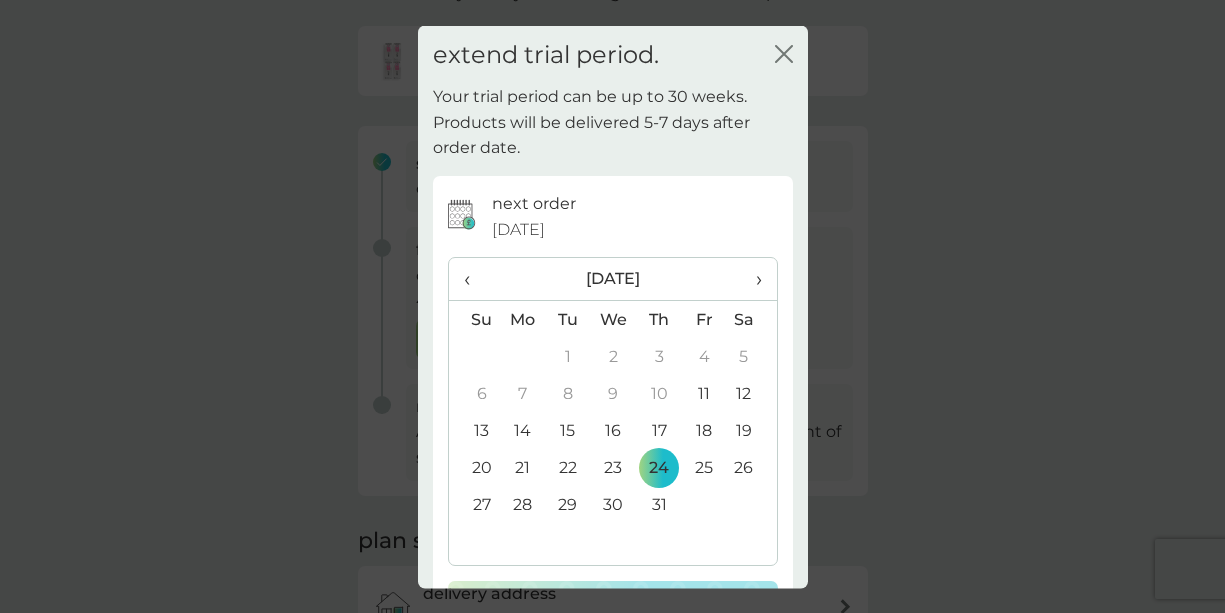 scroll, scrollTop: 78, scrollLeft: 0, axis: vertical 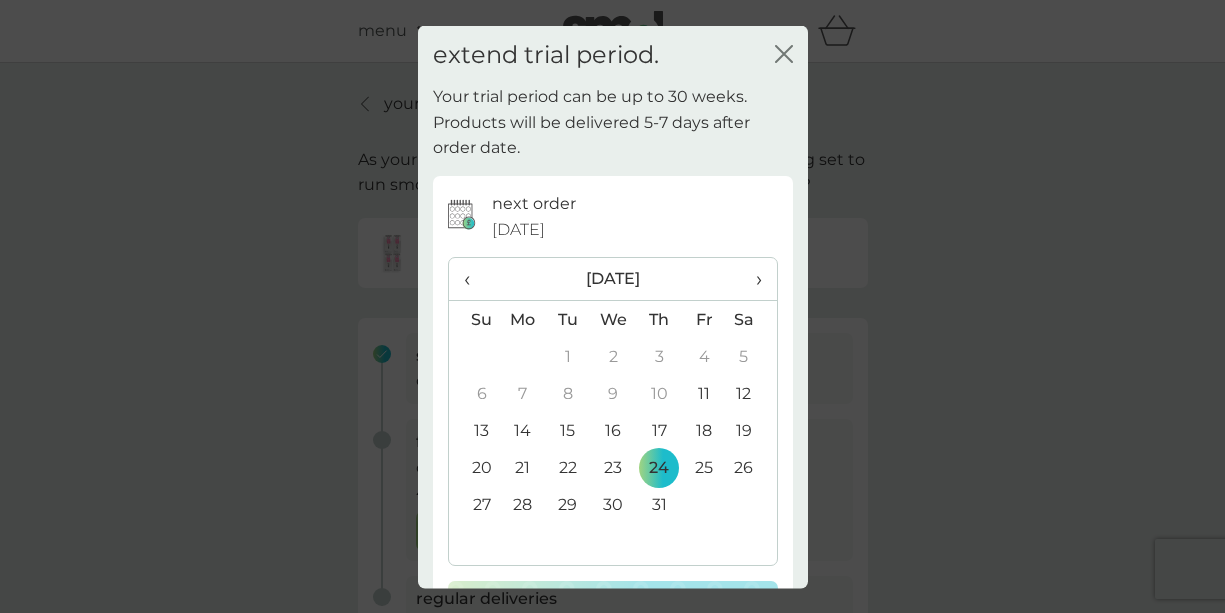 click on "extend trial period. close" at bounding box center (613, 54) 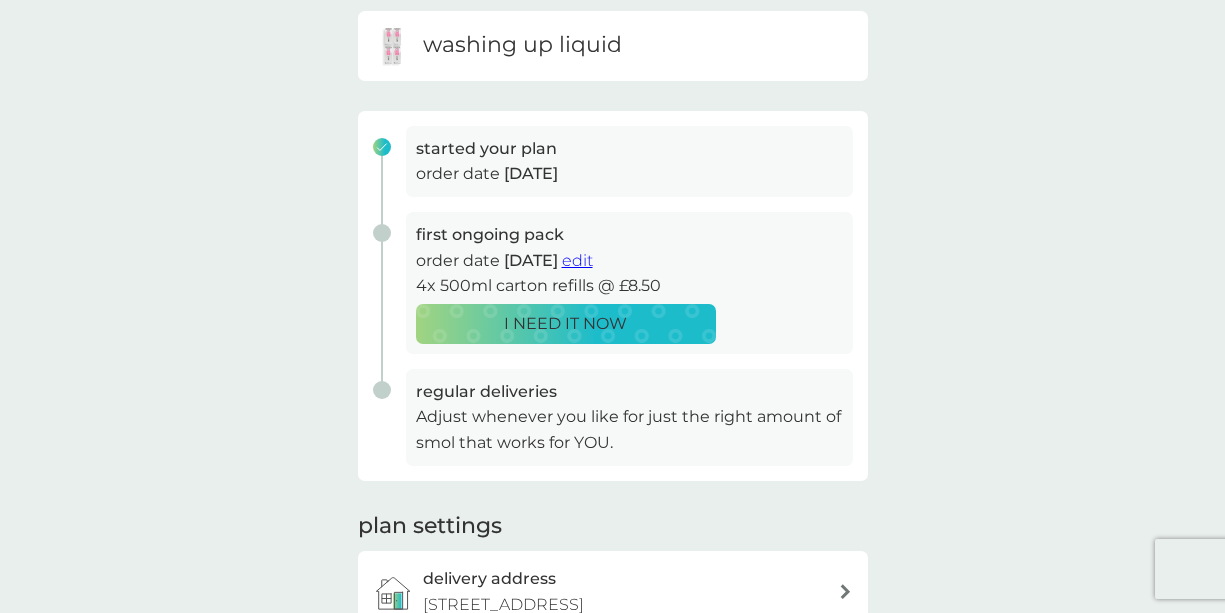 scroll, scrollTop: 232, scrollLeft: 0, axis: vertical 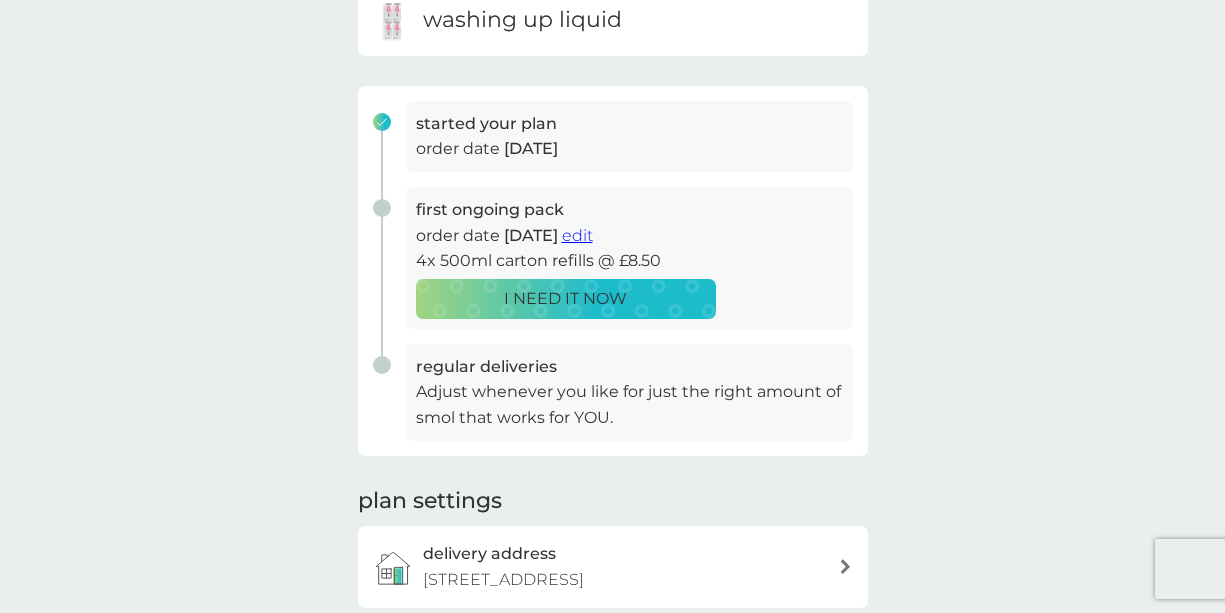 click on "Adjust whenever you like for just the right amount of smol that works for YOU." at bounding box center (629, 404) 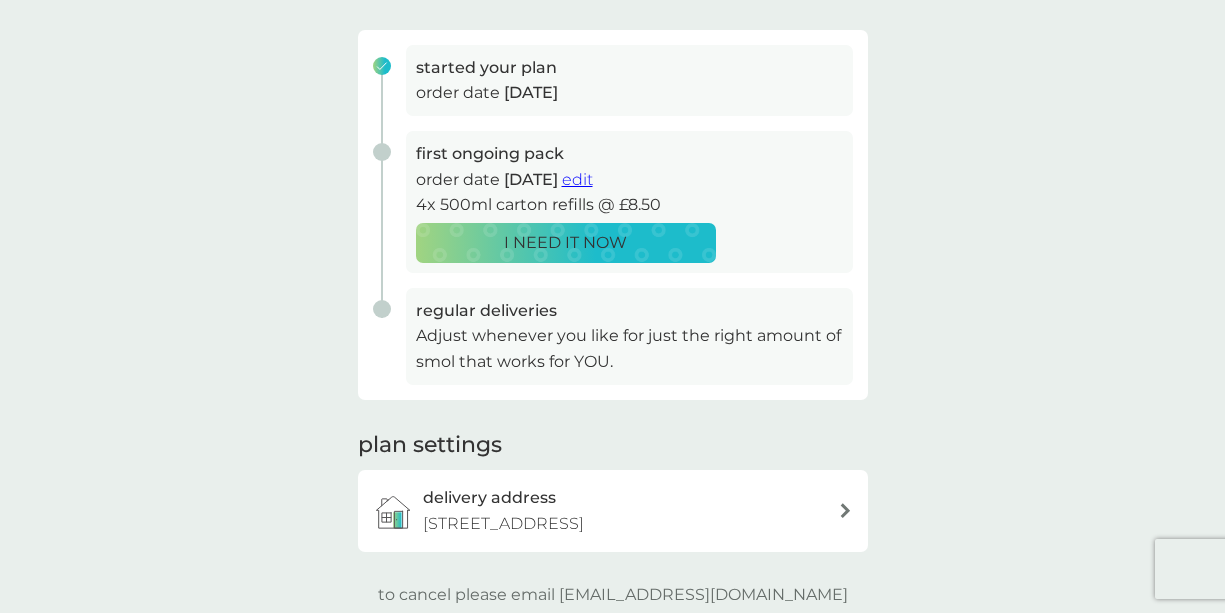 scroll, scrollTop: 425, scrollLeft: 0, axis: vertical 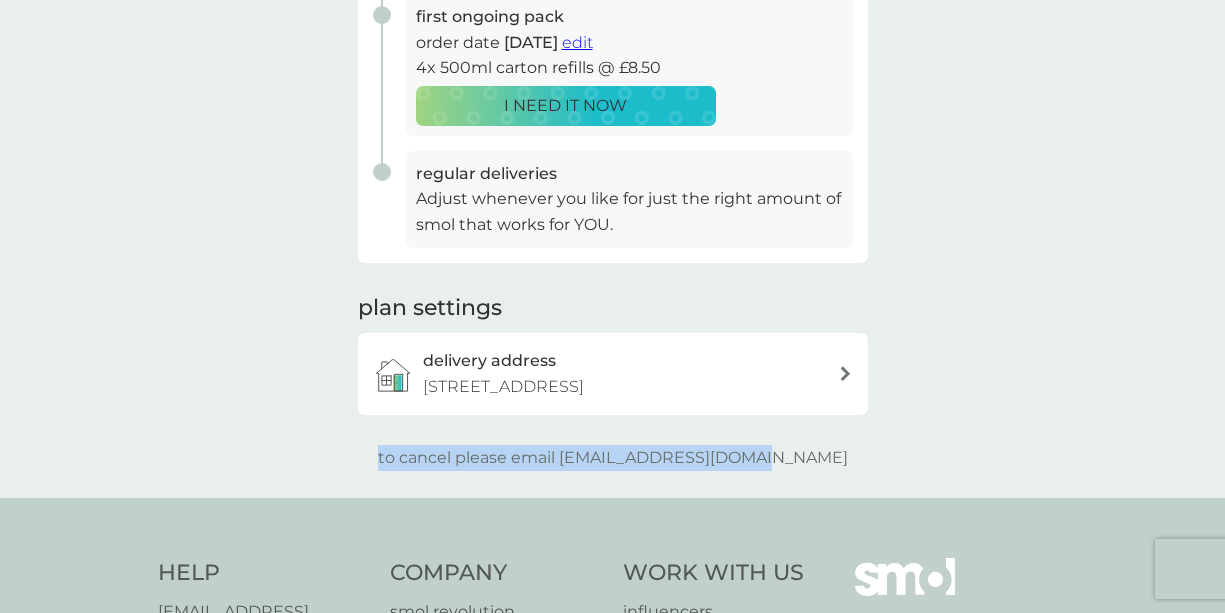 drag, startPoint x: 413, startPoint y: 473, endPoint x: 811, endPoint y: 467, distance: 398.04523 